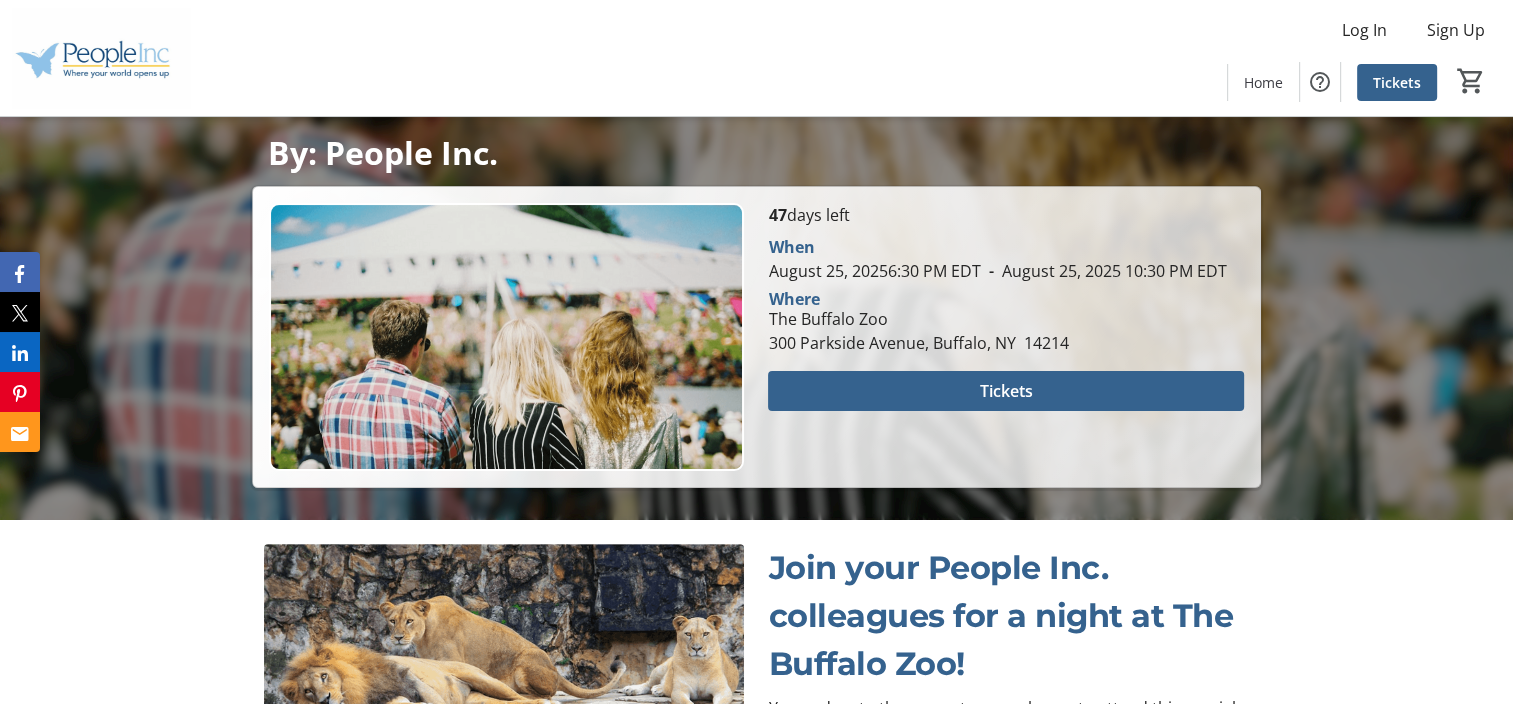 scroll, scrollTop: 406, scrollLeft: 0, axis: vertical 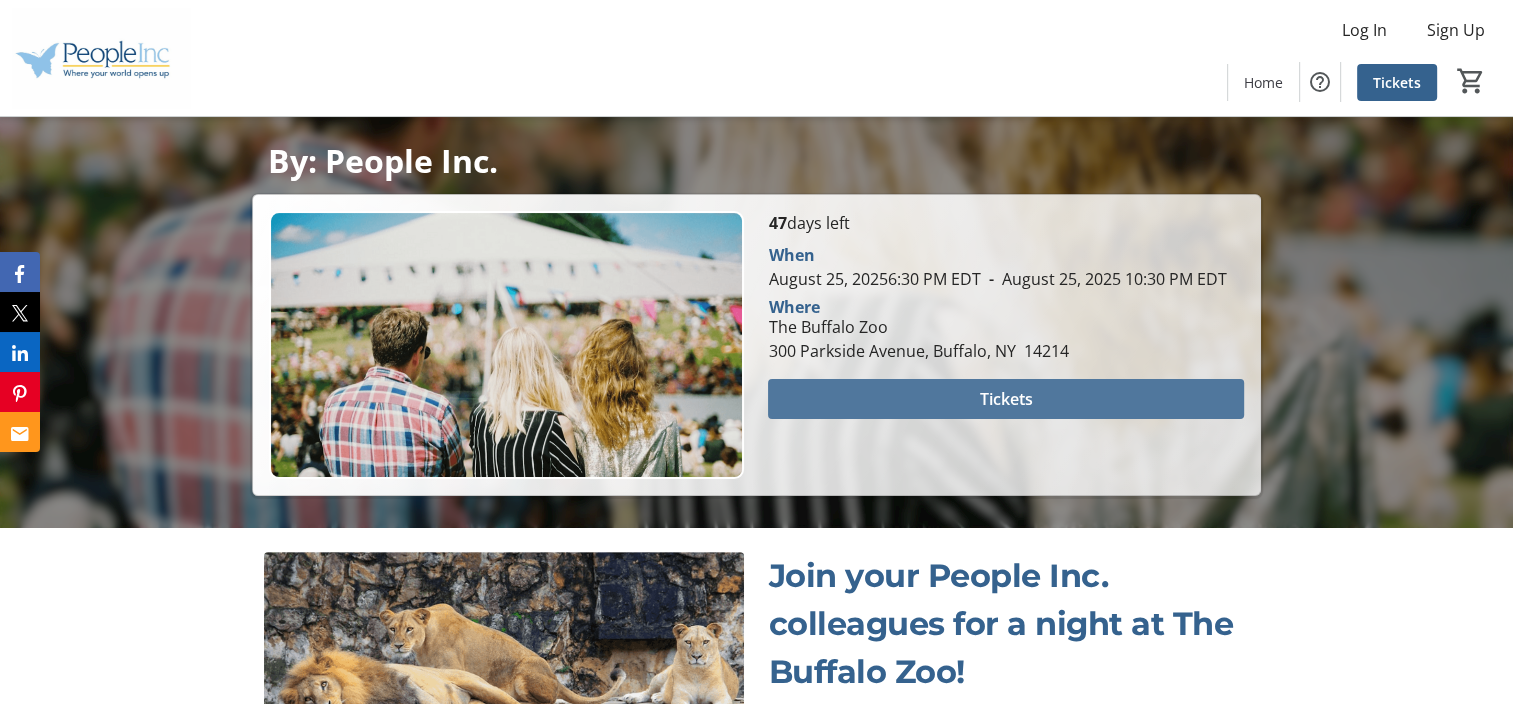 click on "Tickets" at bounding box center [1006, 399] 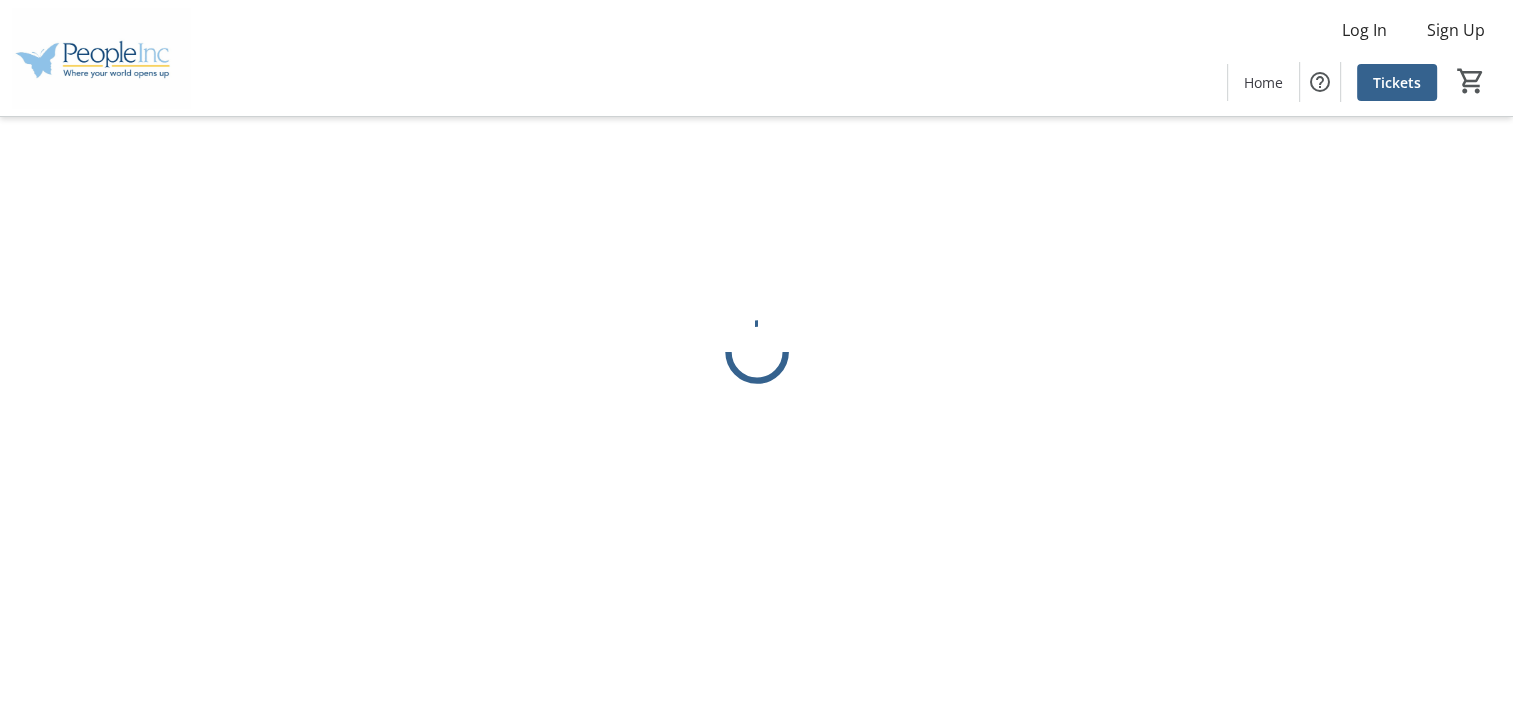 scroll, scrollTop: 0, scrollLeft: 0, axis: both 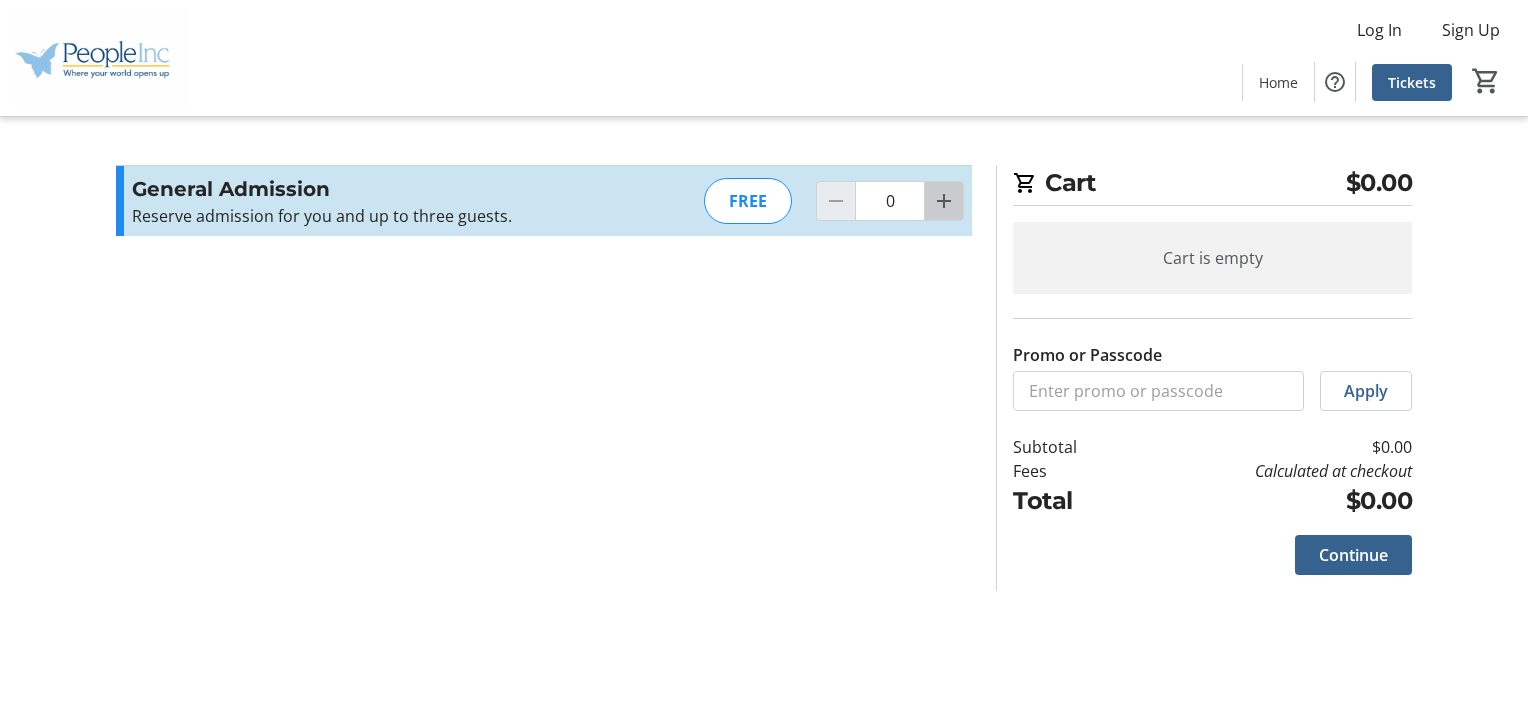 click at bounding box center [944, 201] 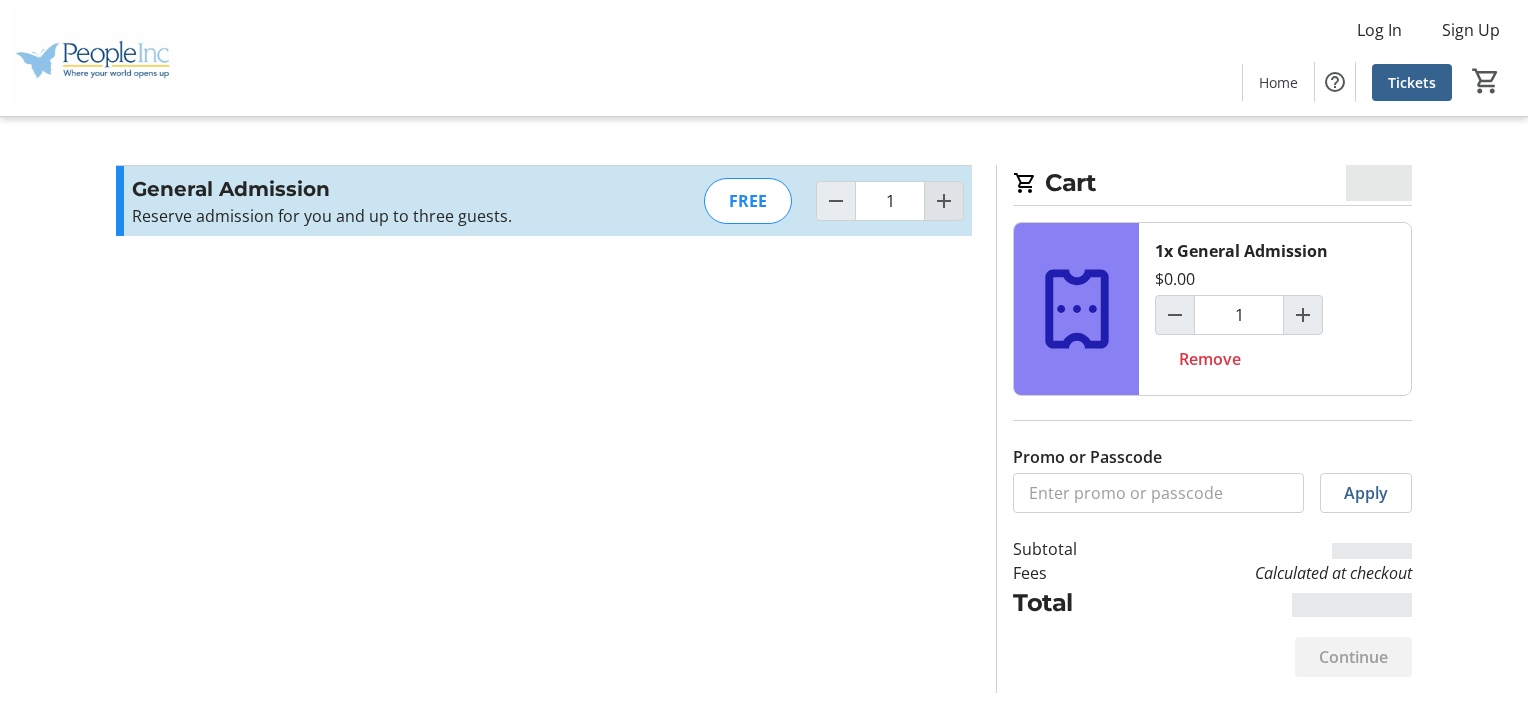 click at bounding box center (944, 201) 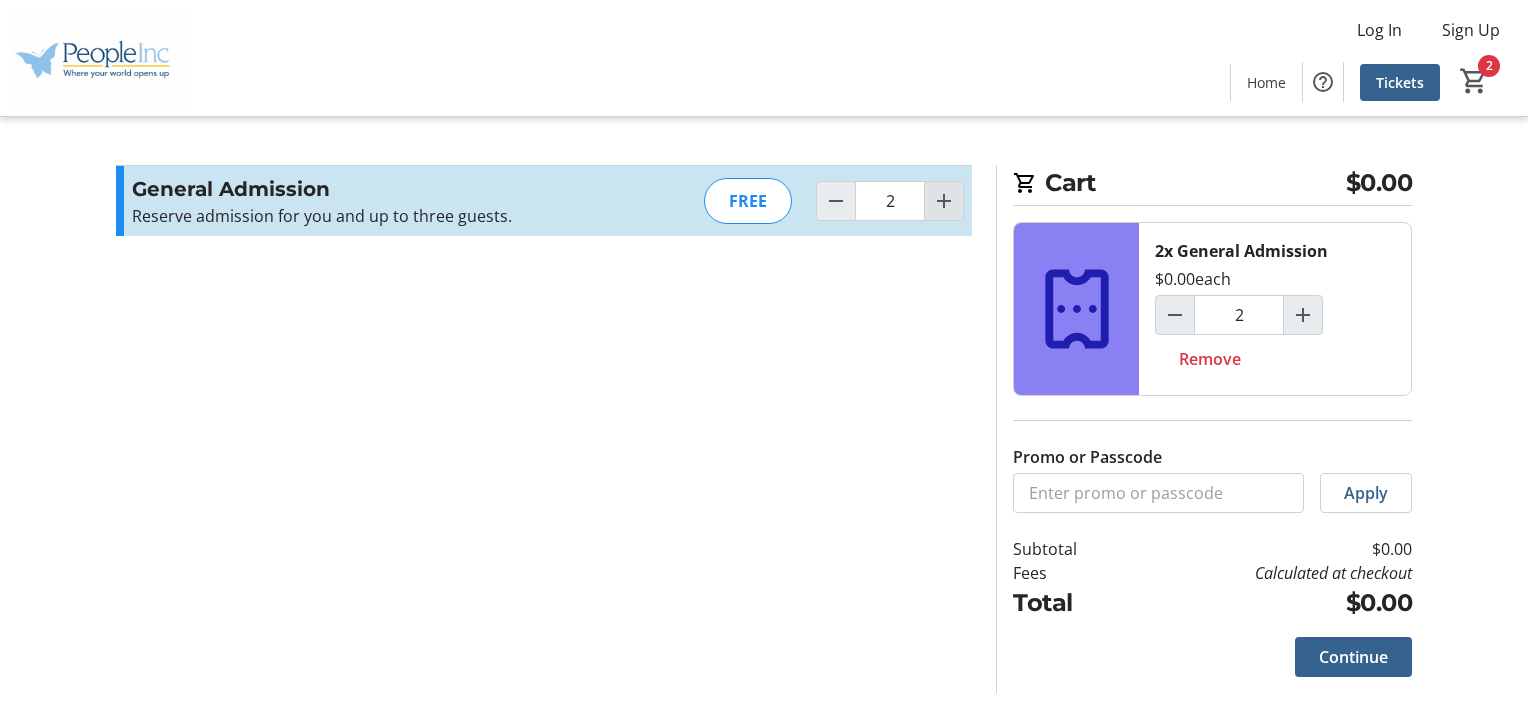 click at bounding box center (944, 201) 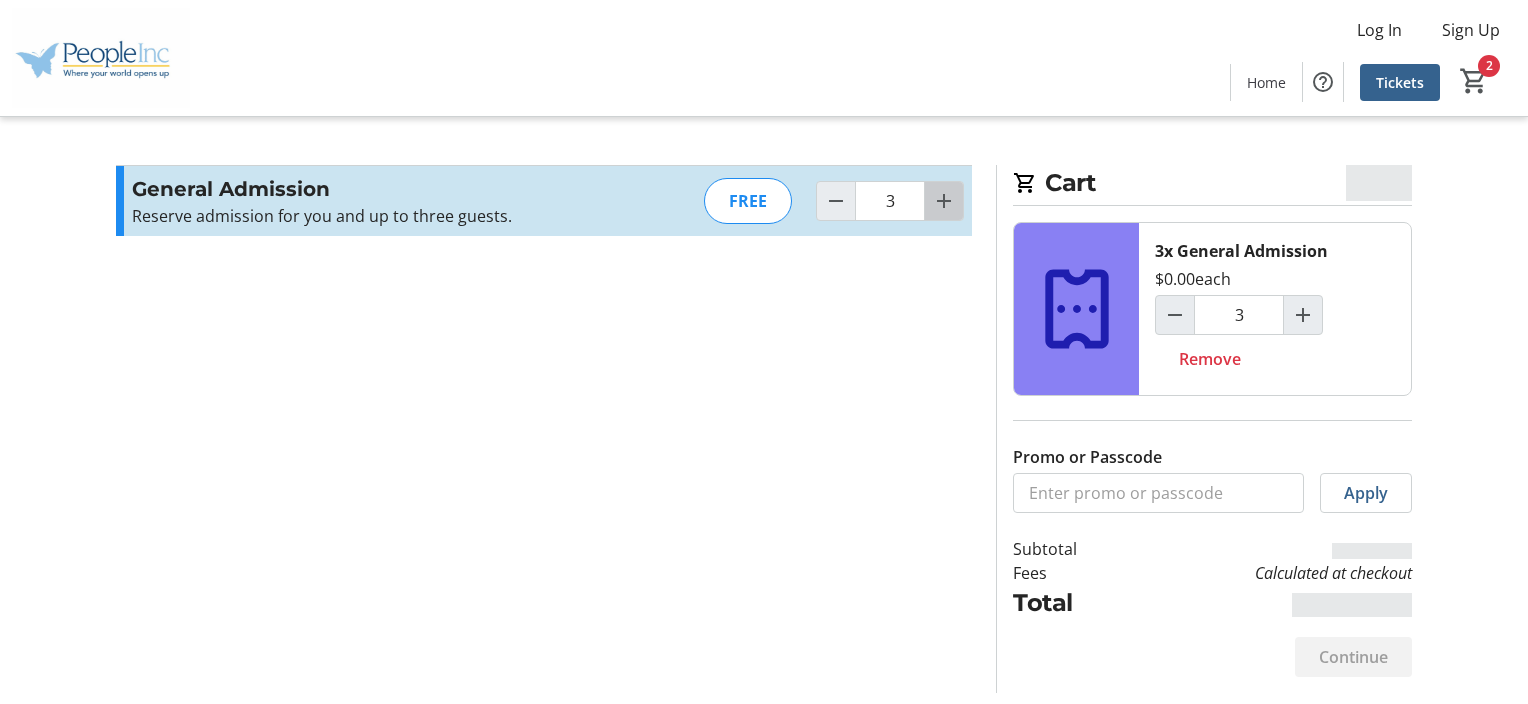 click at bounding box center (944, 201) 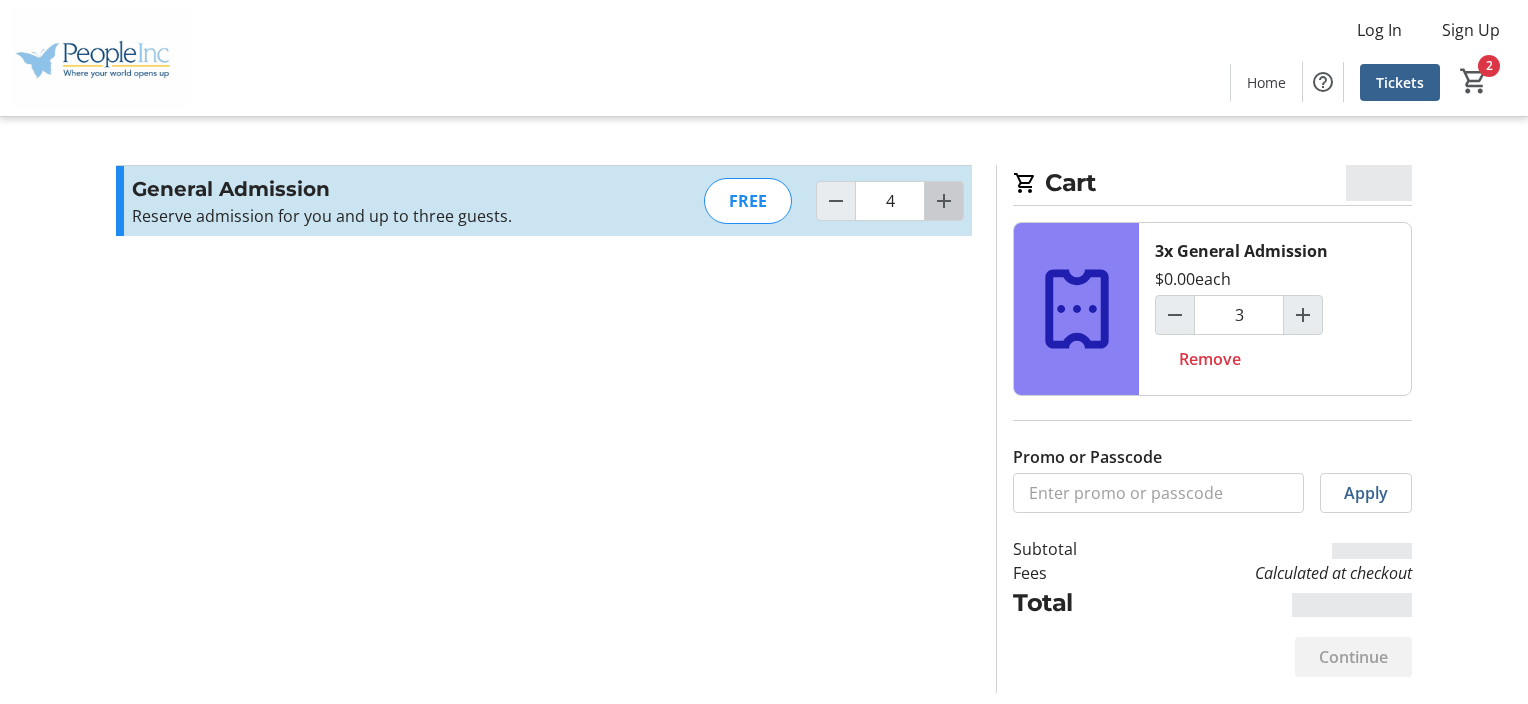 click at bounding box center [944, 201] 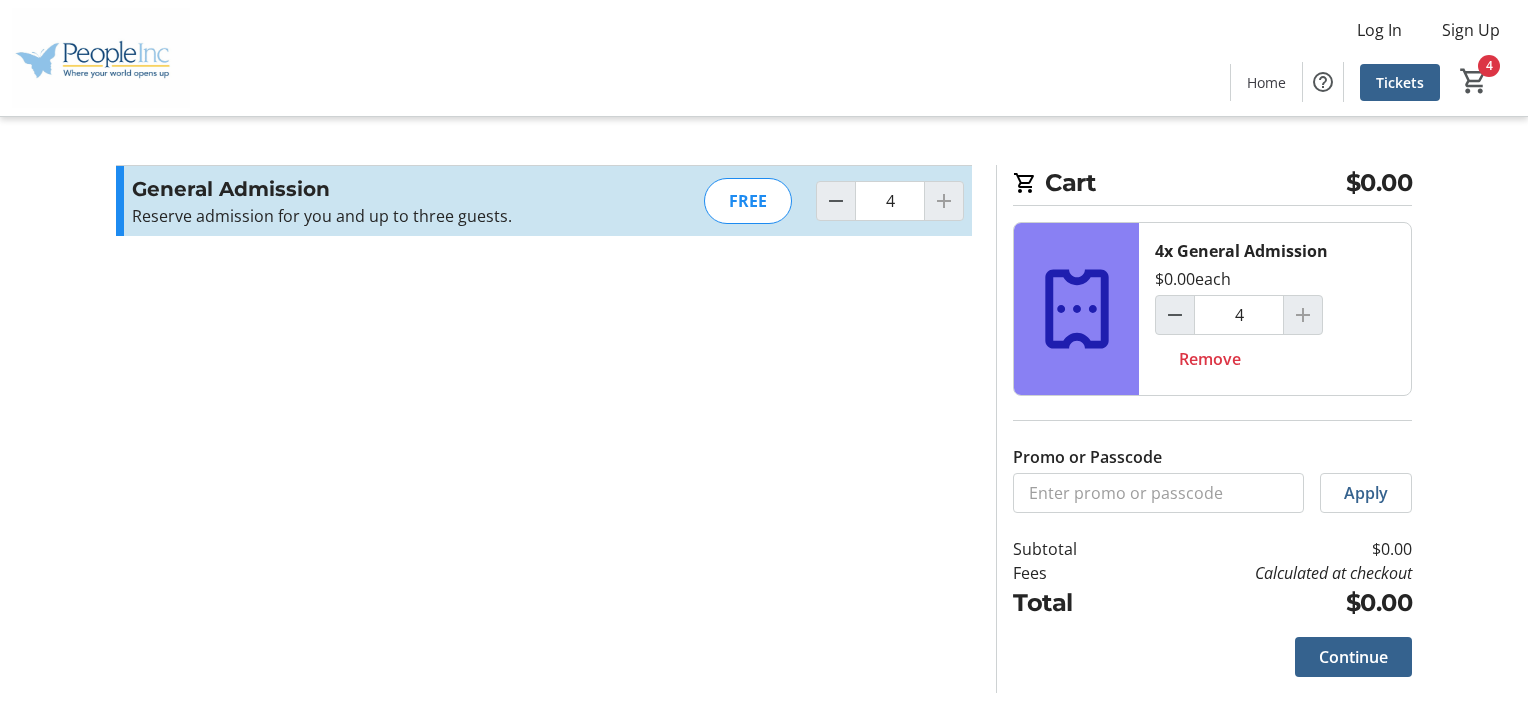 drag, startPoint x: 946, startPoint y: 201, endPoint x: 874, endPoint y: 292, distance: 116.03879 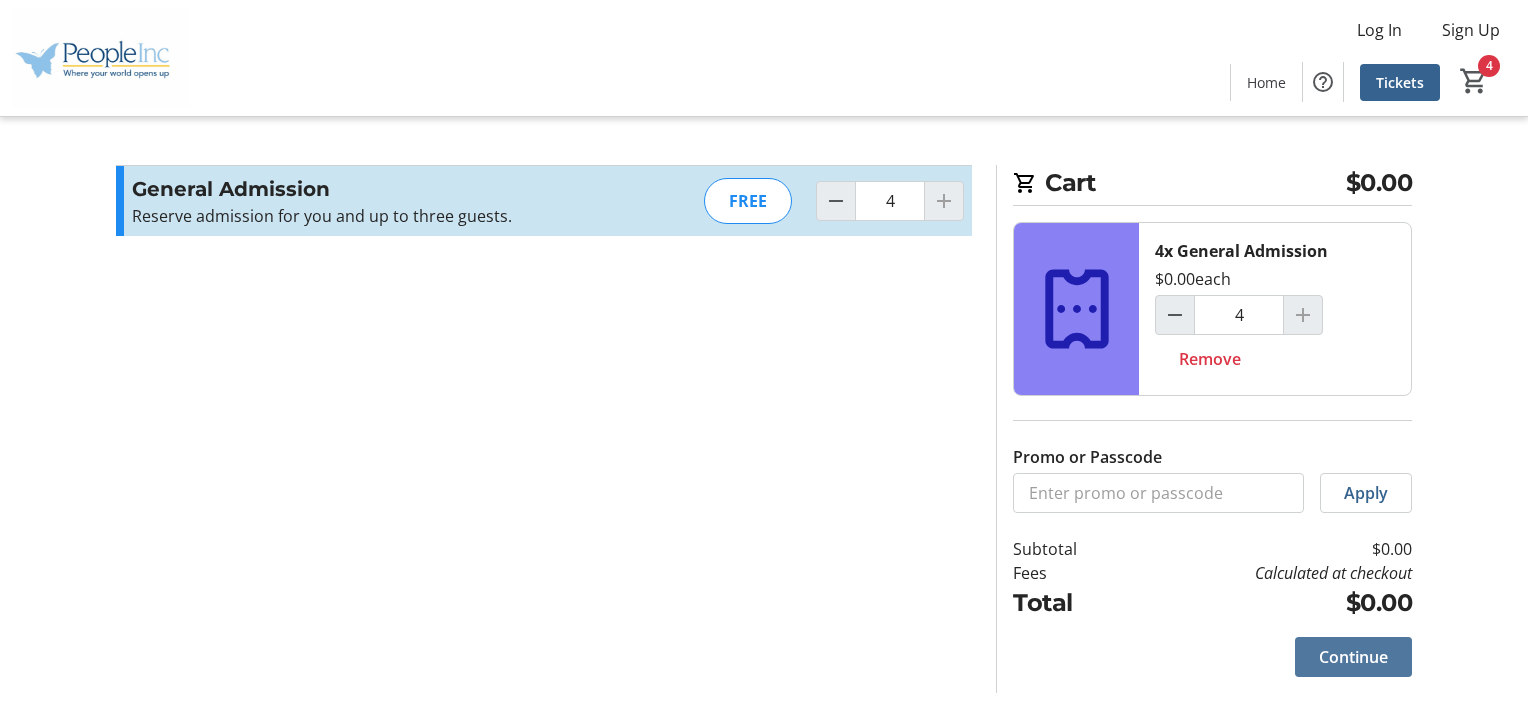 click on "Continue" at bounding box center (1353, 657) 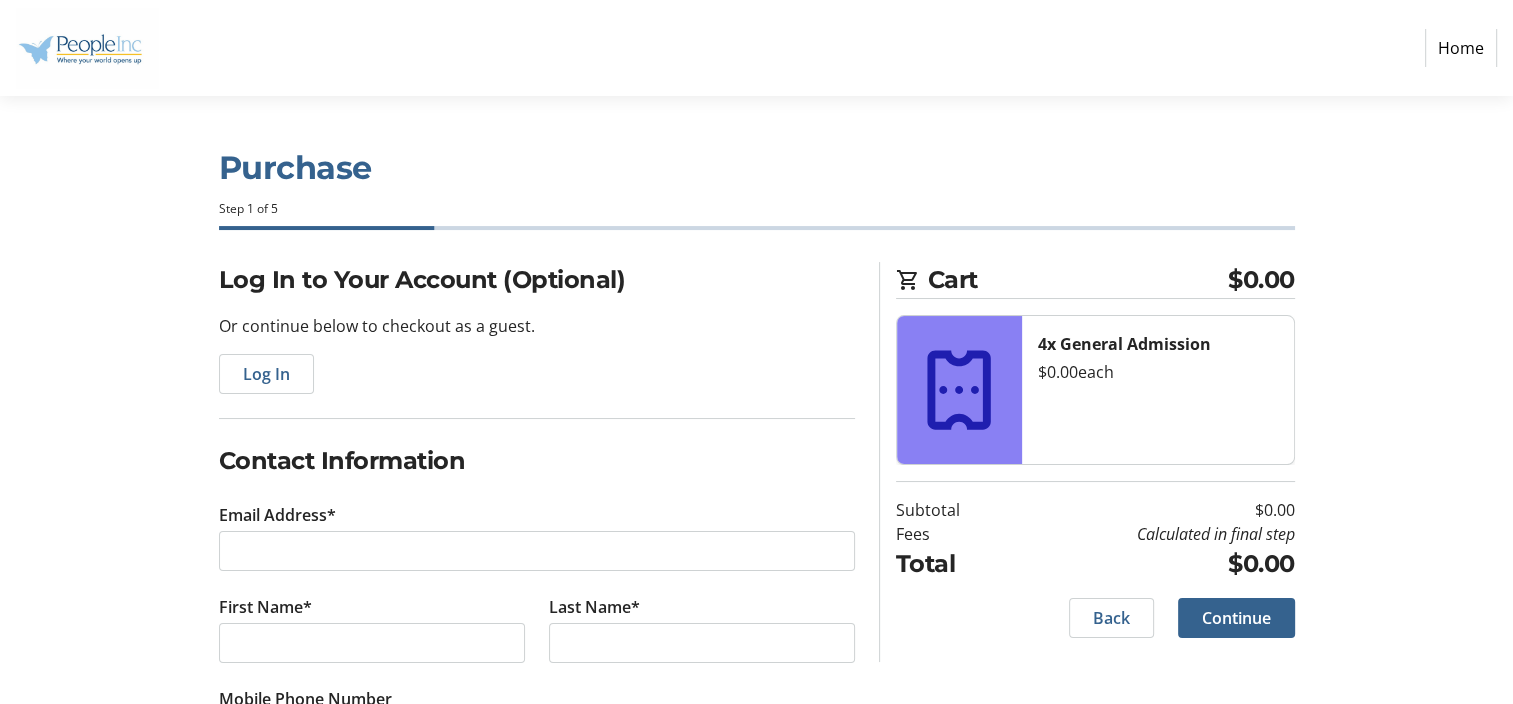 scroll, scrollTop: 97, scrollLeft: 0, axis: vertical 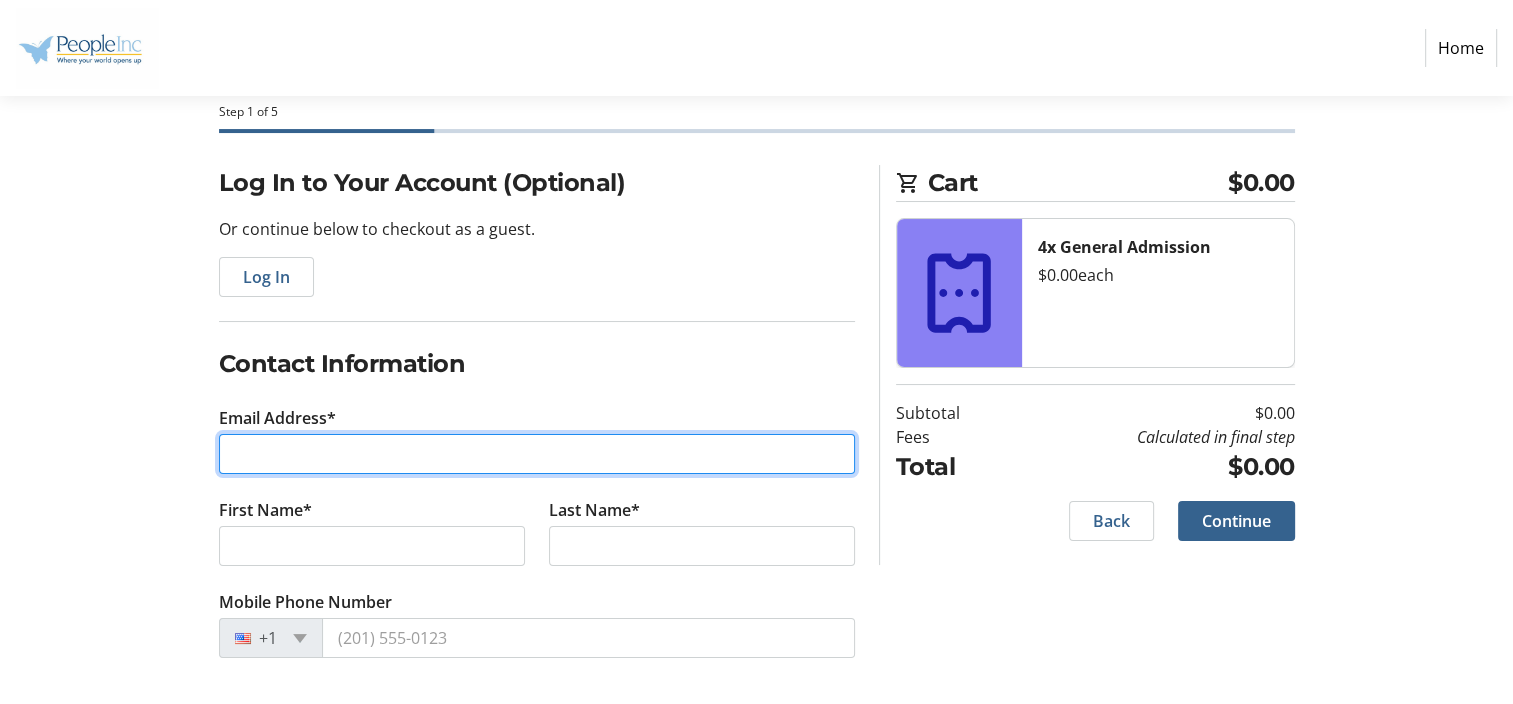 click on "Email Address*" at bounding box center [537, 454] 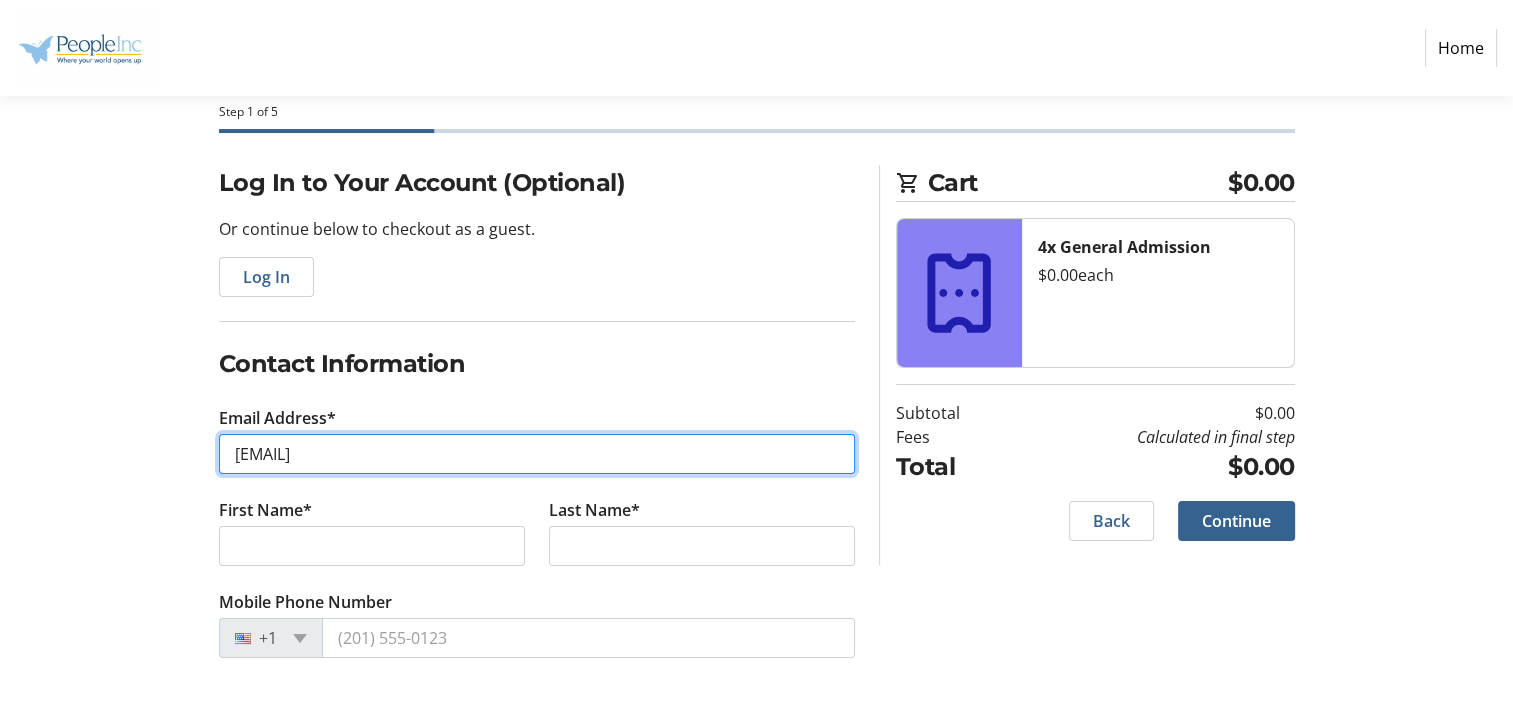 drag, startPoint x: 539, startPoint y: 443, endPoint x: 204, endPoint y: 445, distance: 335.00598 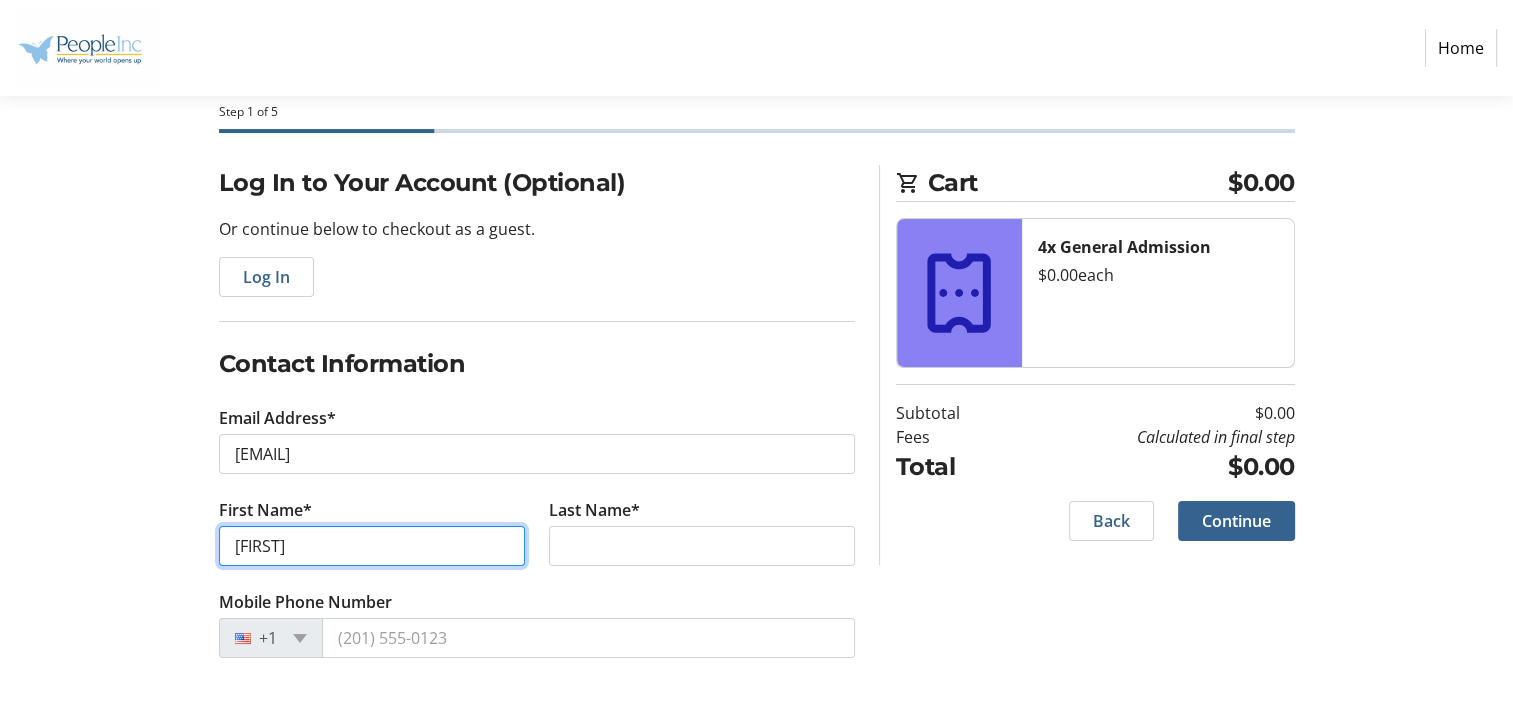 type on "[FIRST]" 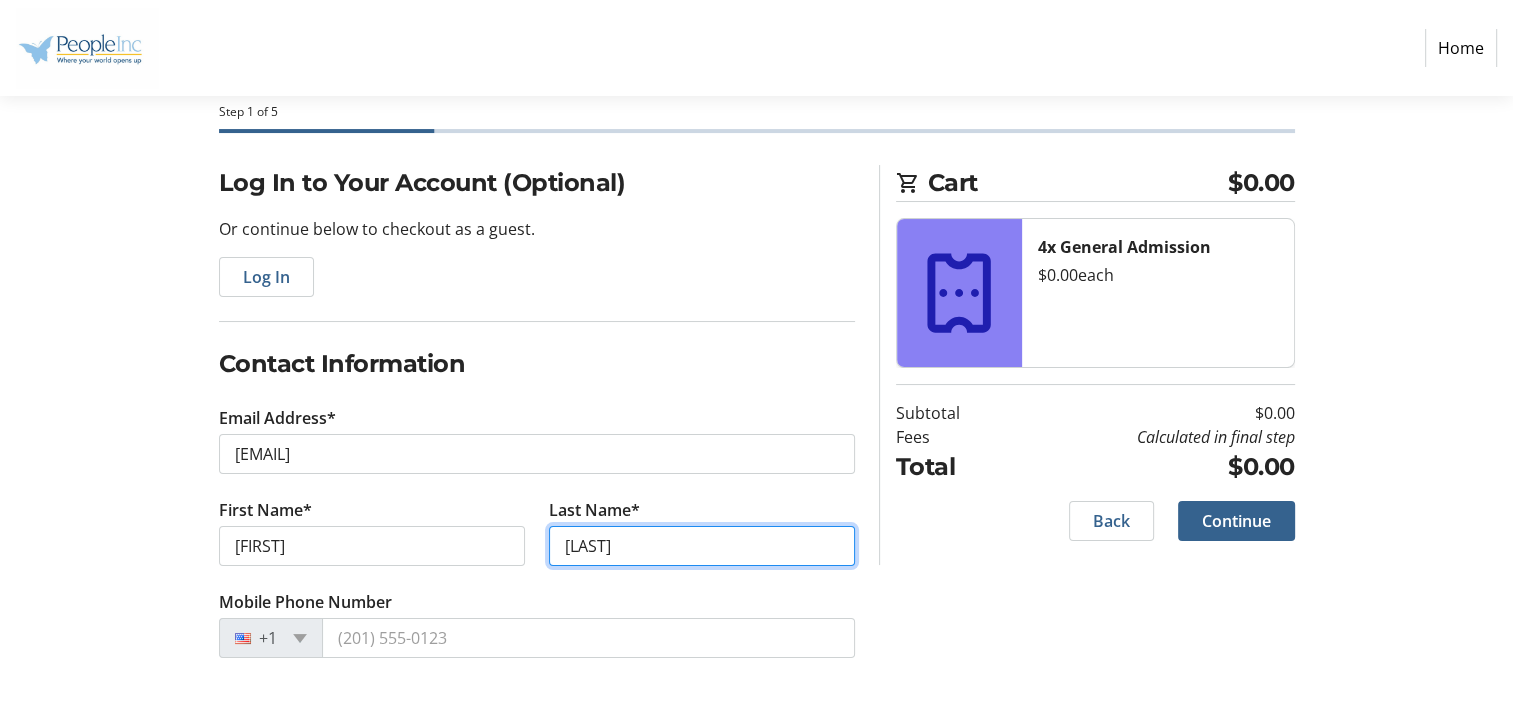 type on "[LAST]" 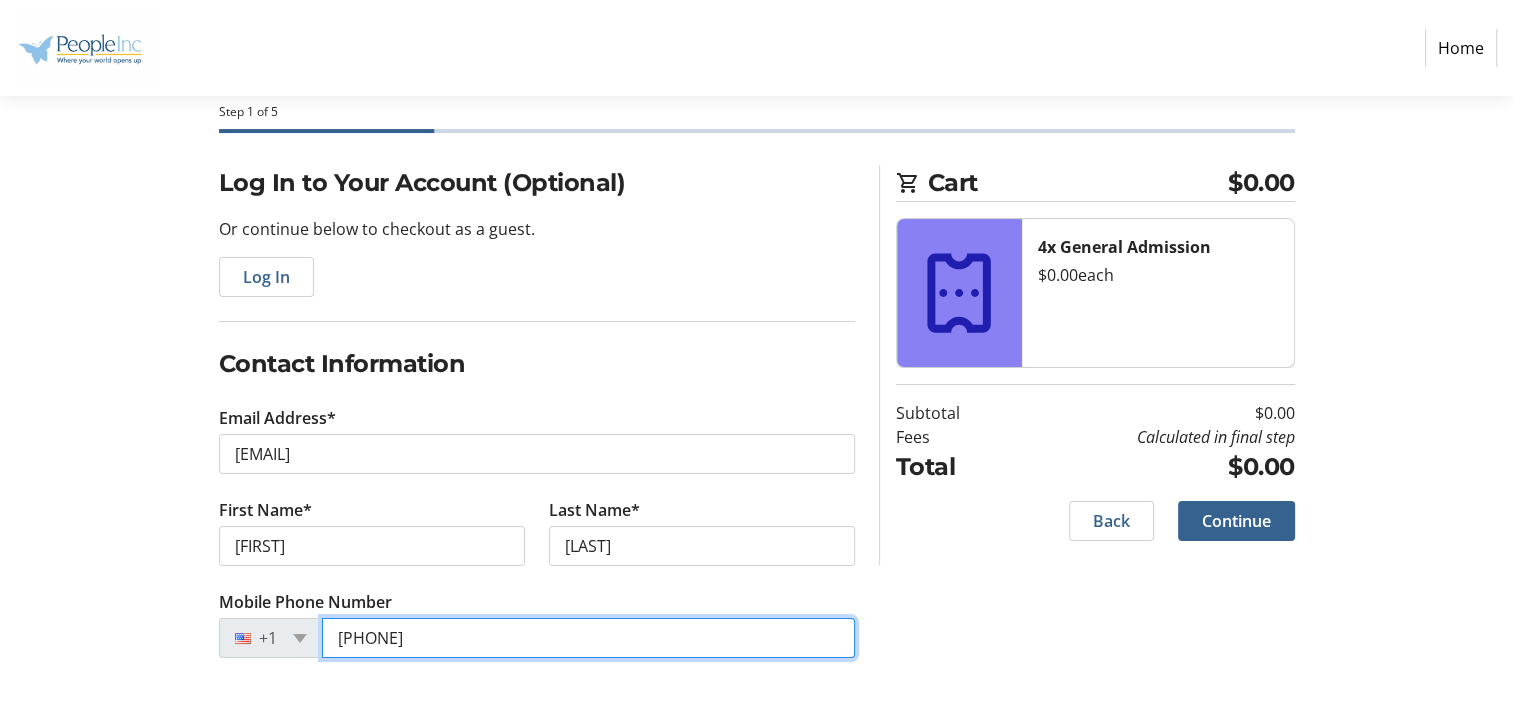type on "[PHONE]" 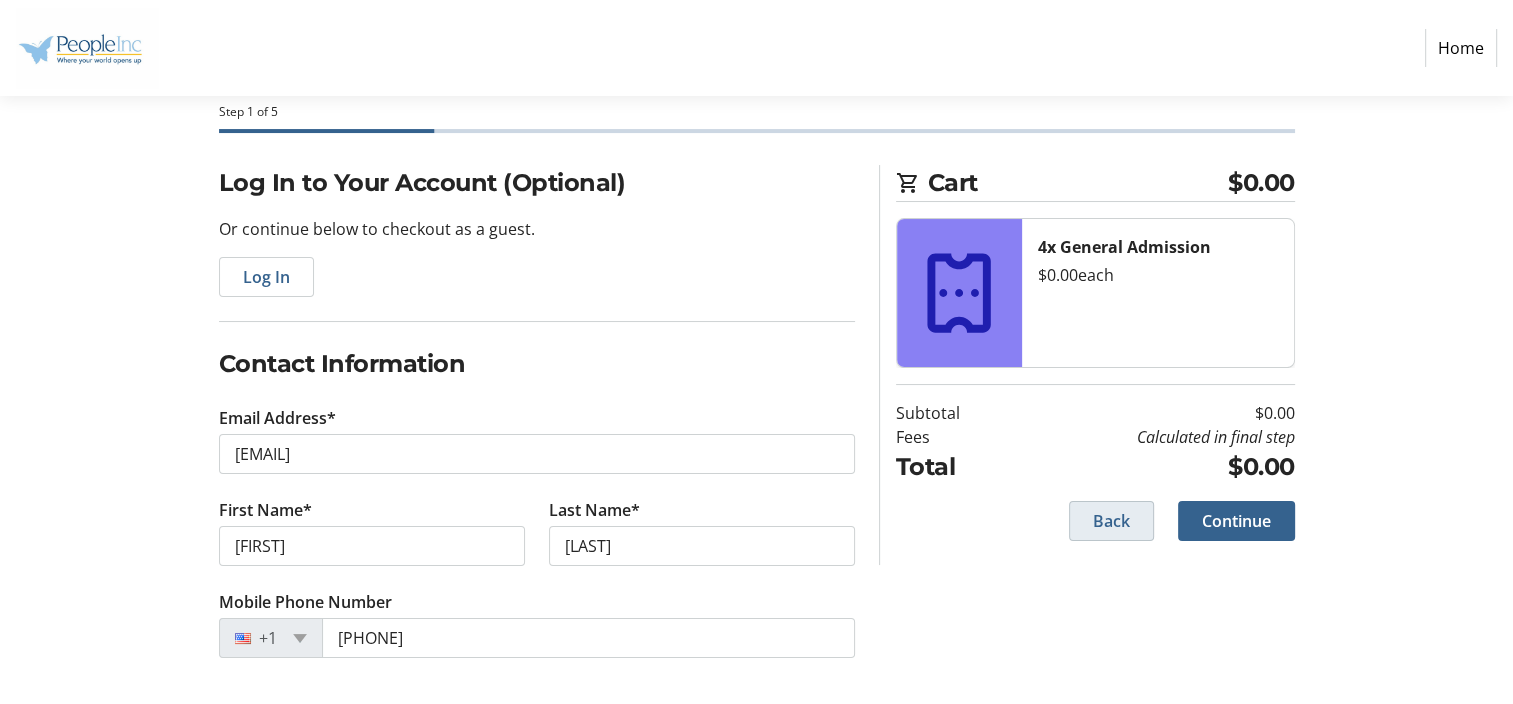 type 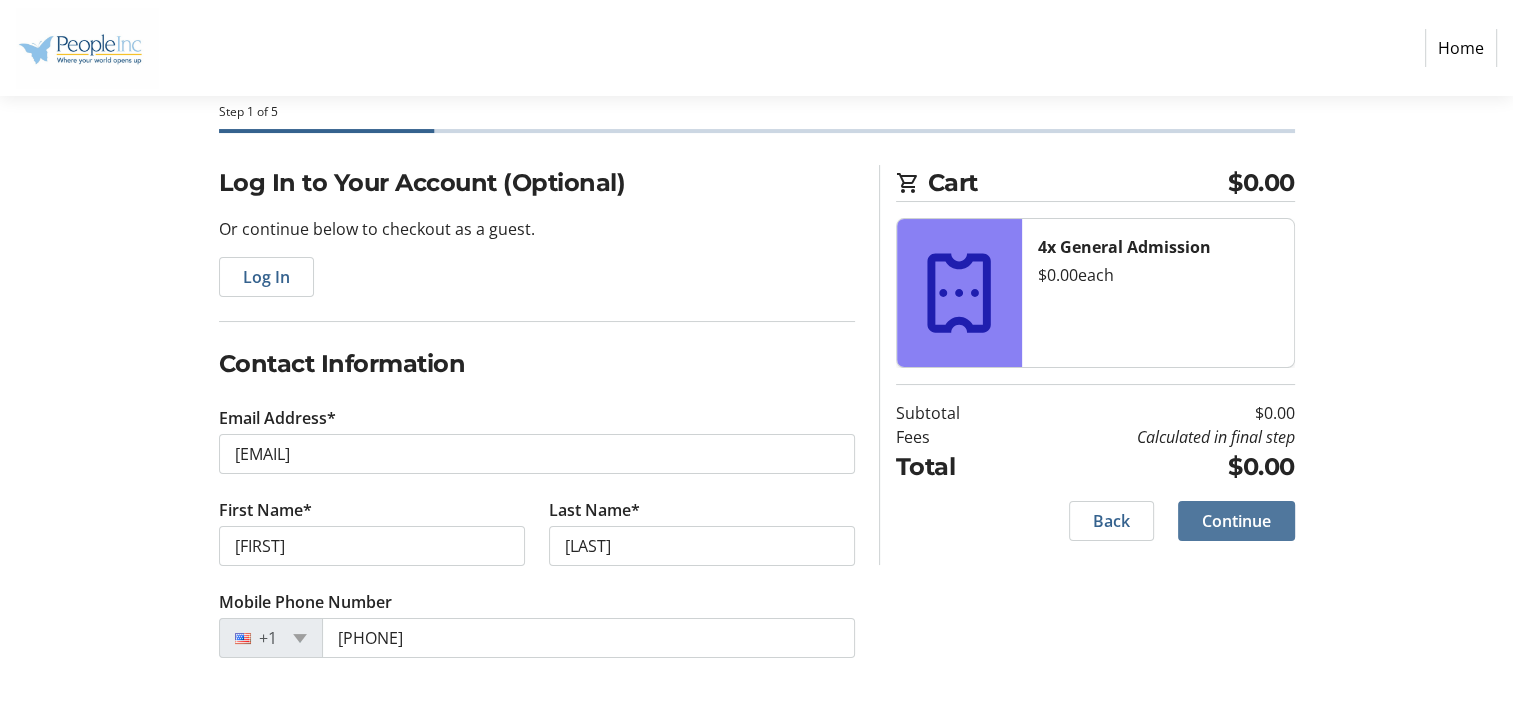 click on "Continue" at bounding box center [1236, 521] 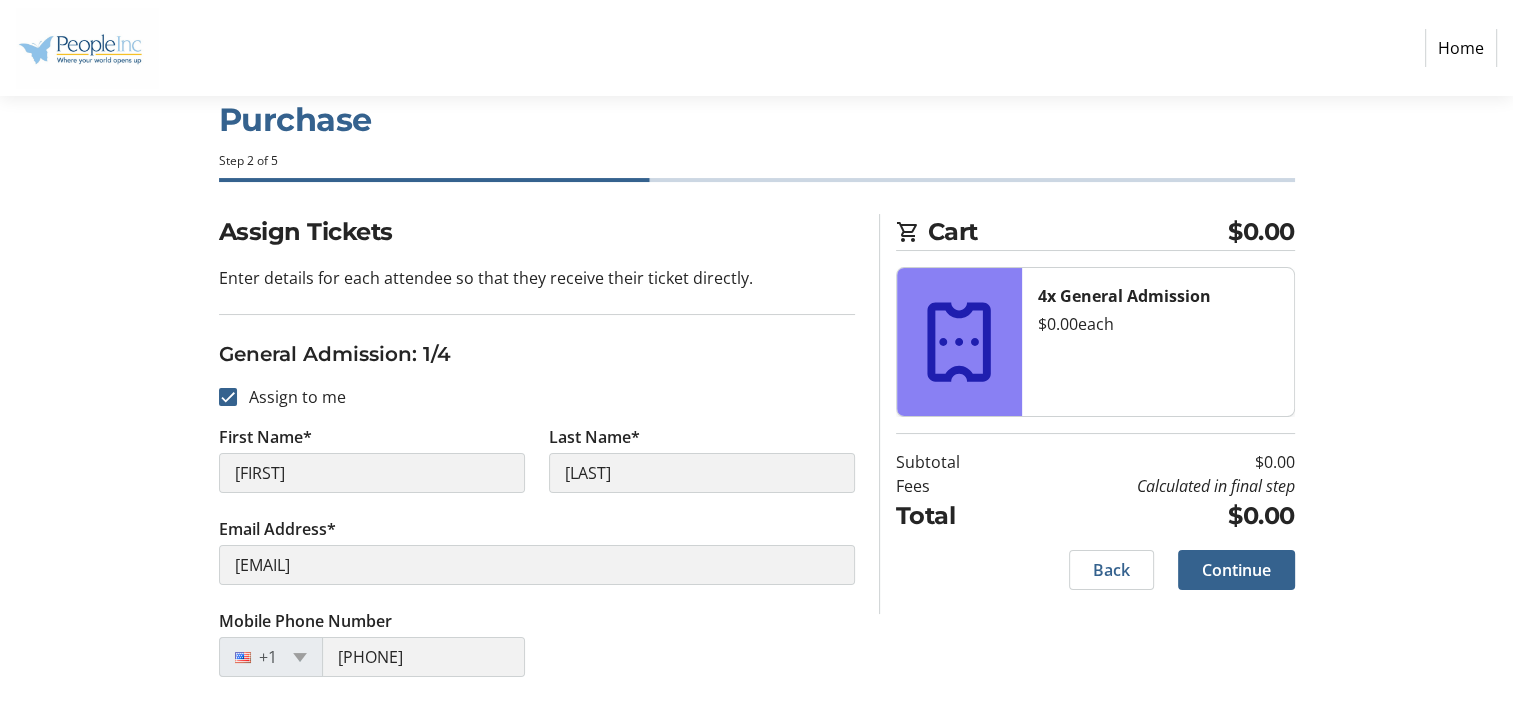 scroll, scrollTop: 0, scrollLeft: 0, axis: both 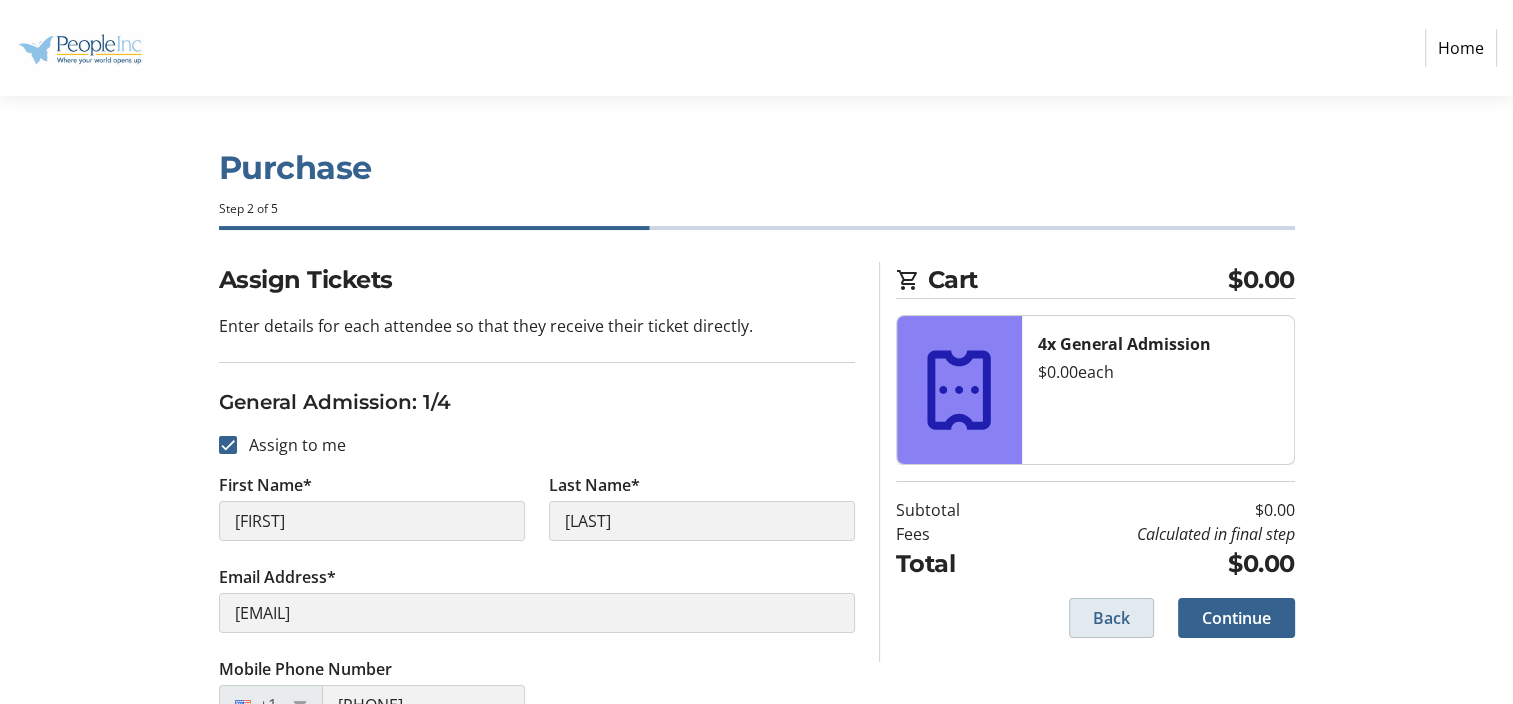 click on "Back" at bounding box center [1111, 618] 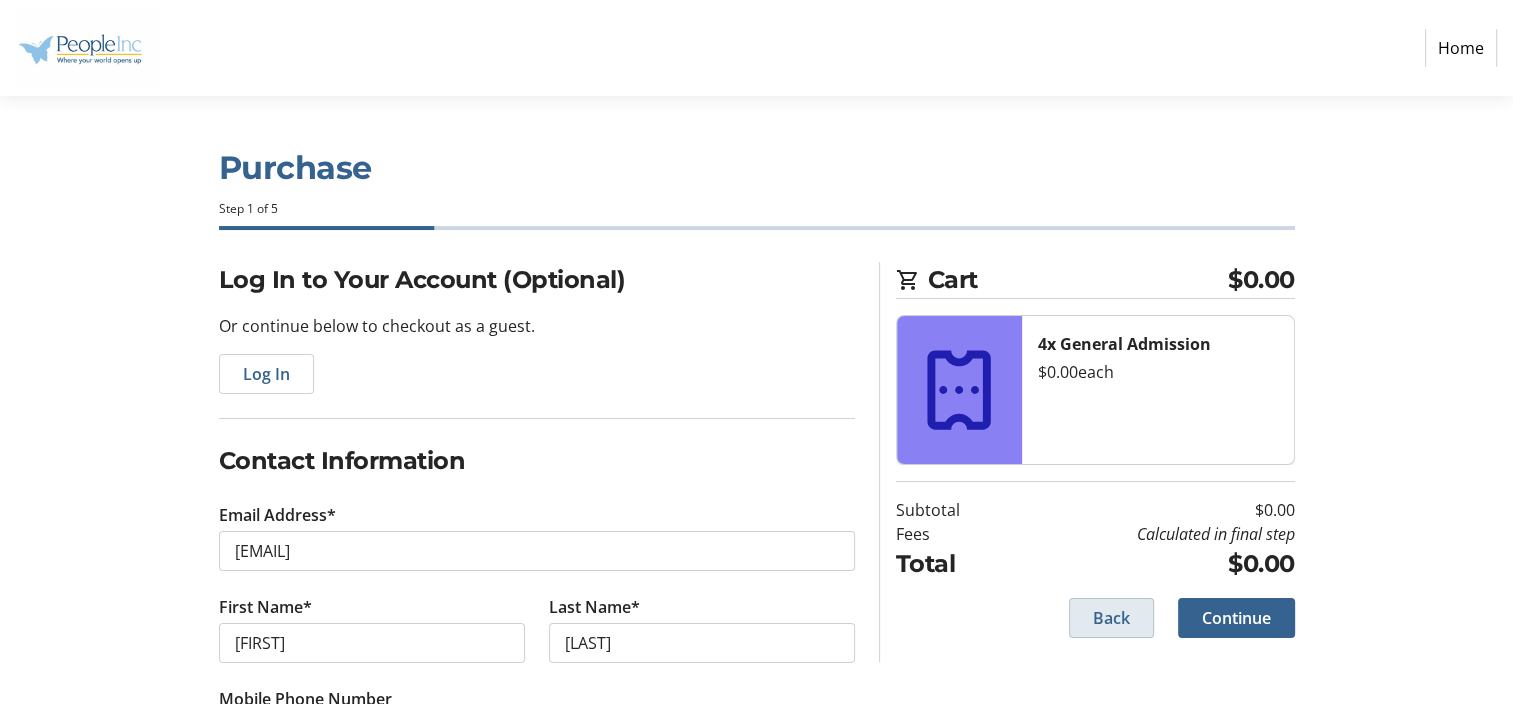 click on "Back" at bounding box center [1111, 618] 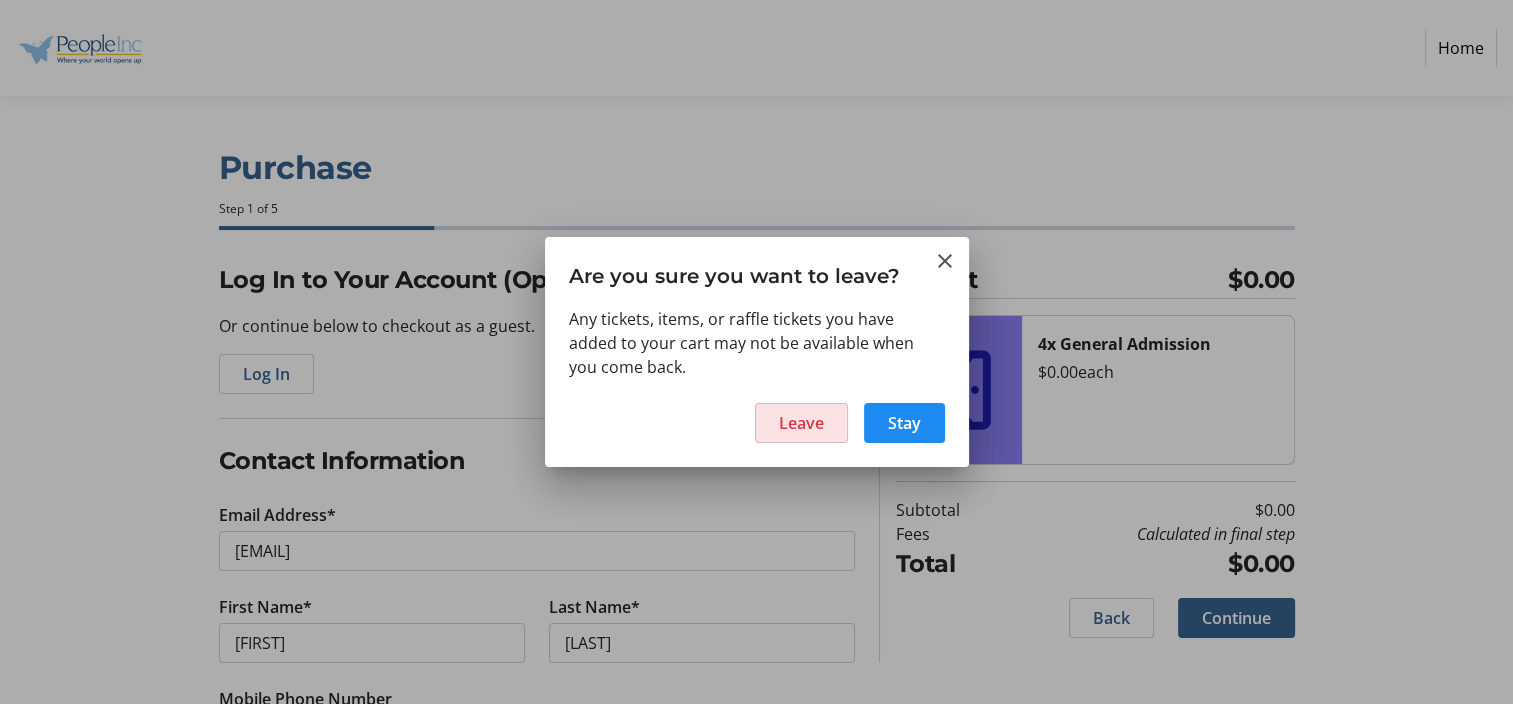 click on "Leave" at bounding box center (801, 423) 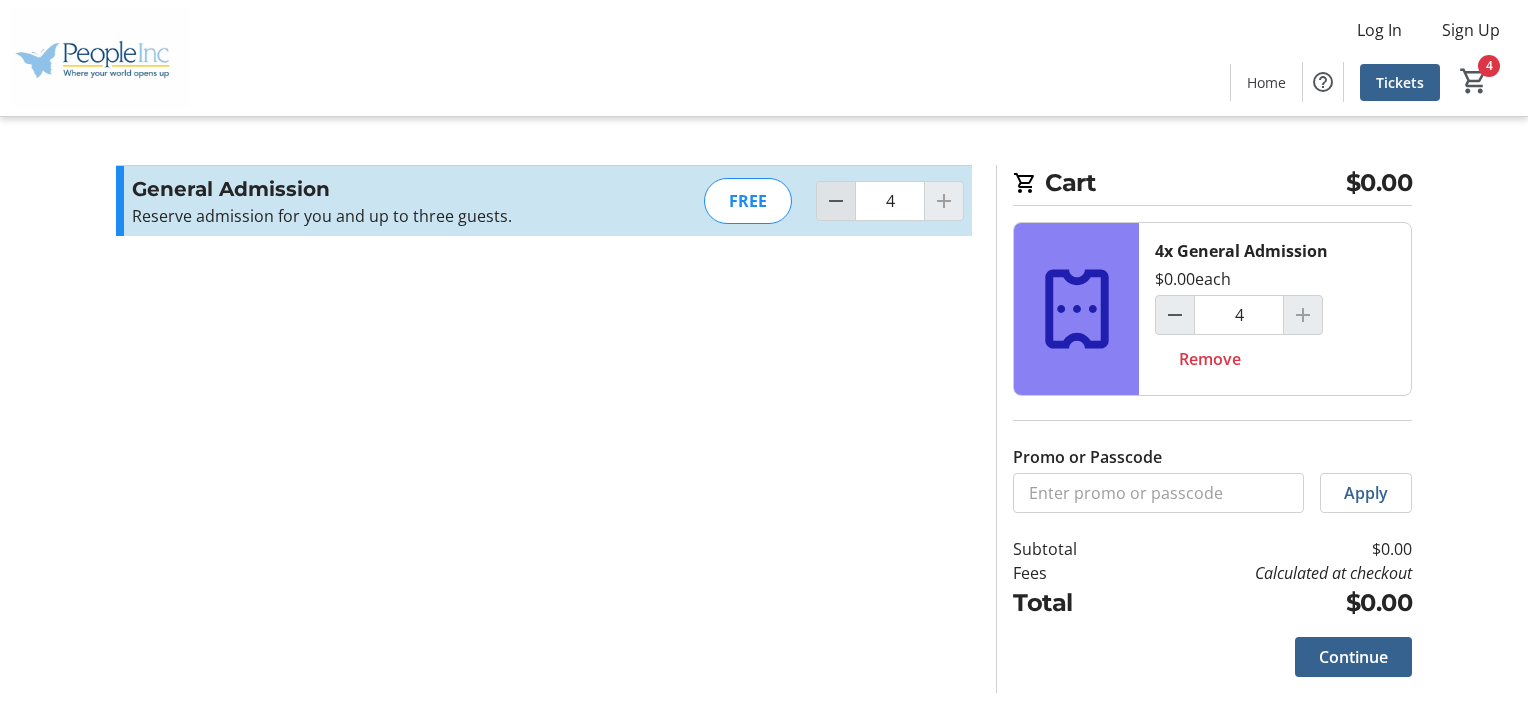 click at bounding box center [836, 201] 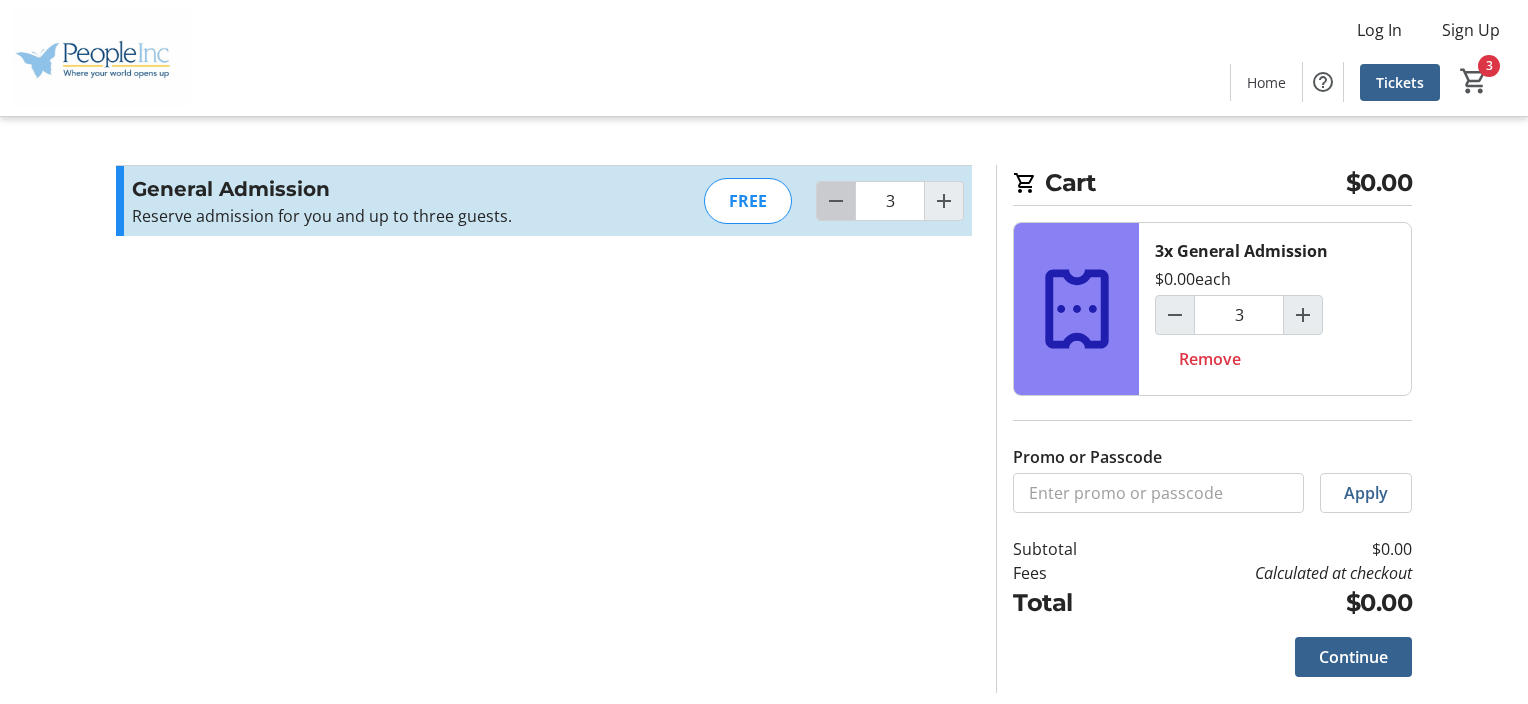 click at bounding box center [836, 201] 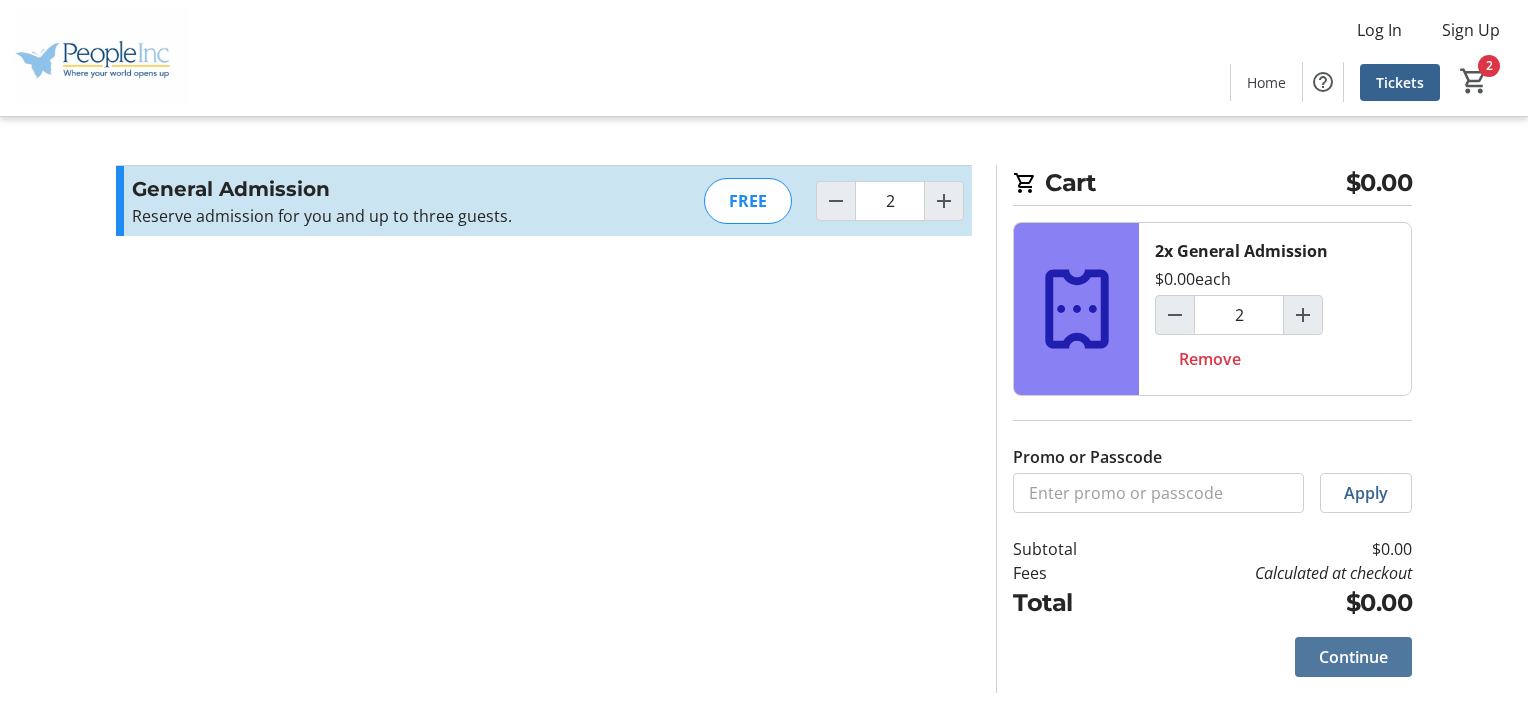 click on "Continue" at bounding box center [1353, 657] 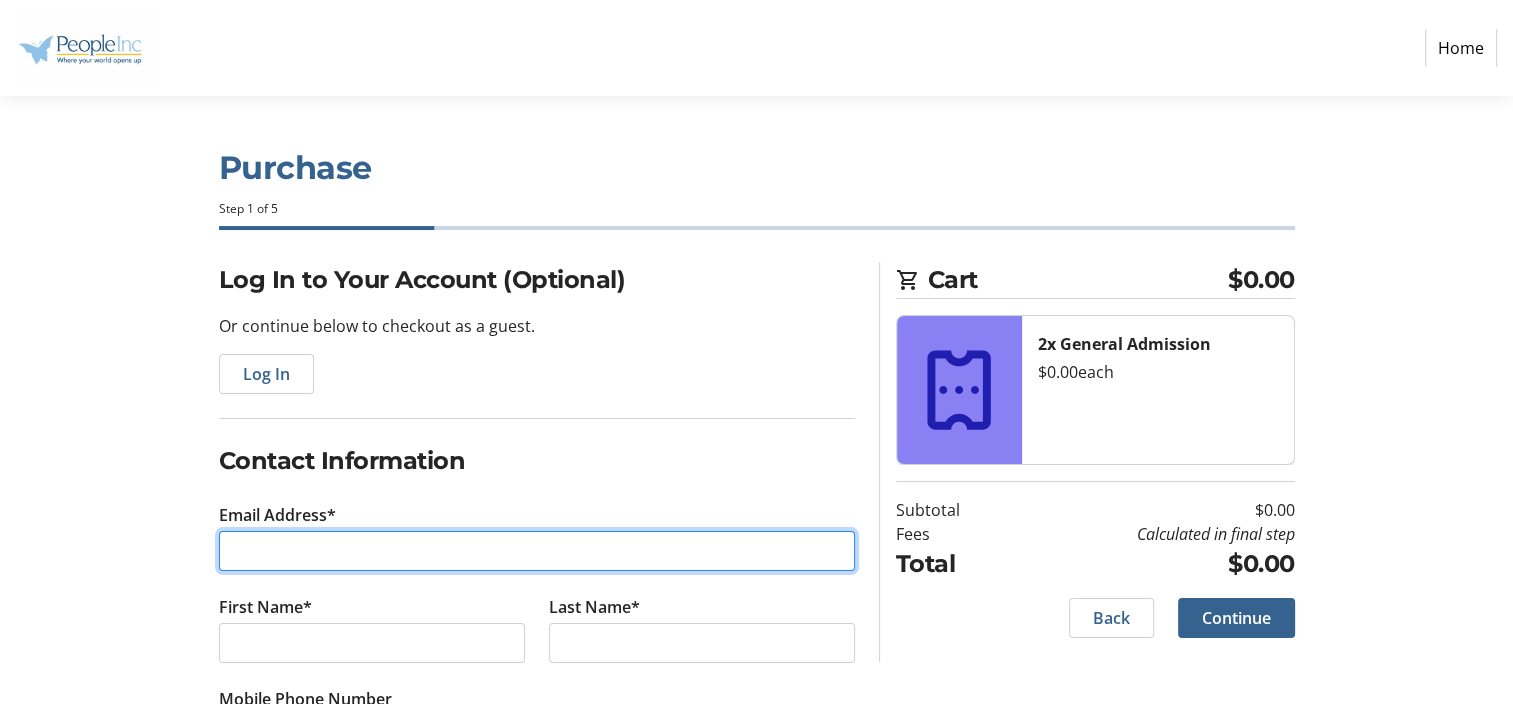 click on "Email Address*" at bounding box center (537, 551) 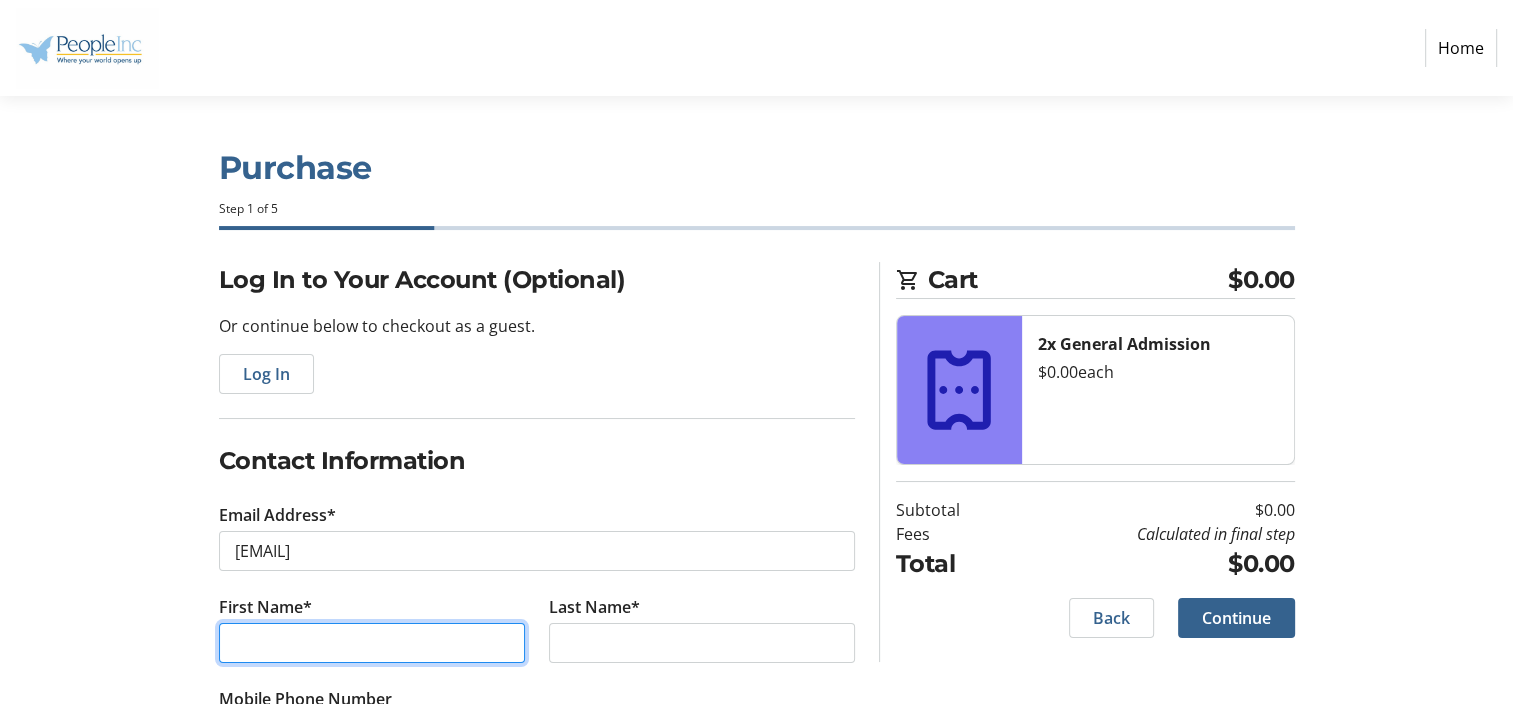 type on "[FIRST]" 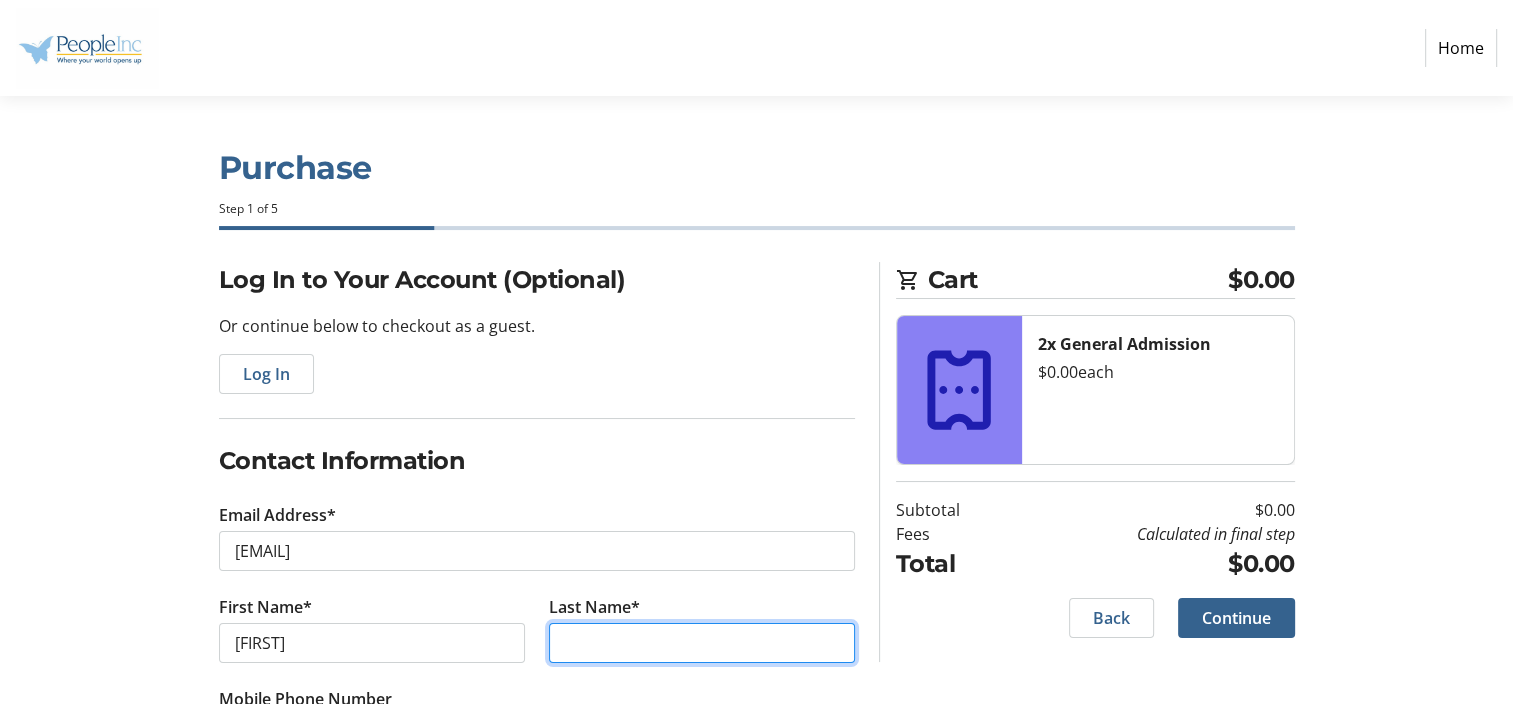 type on "[LAST]" 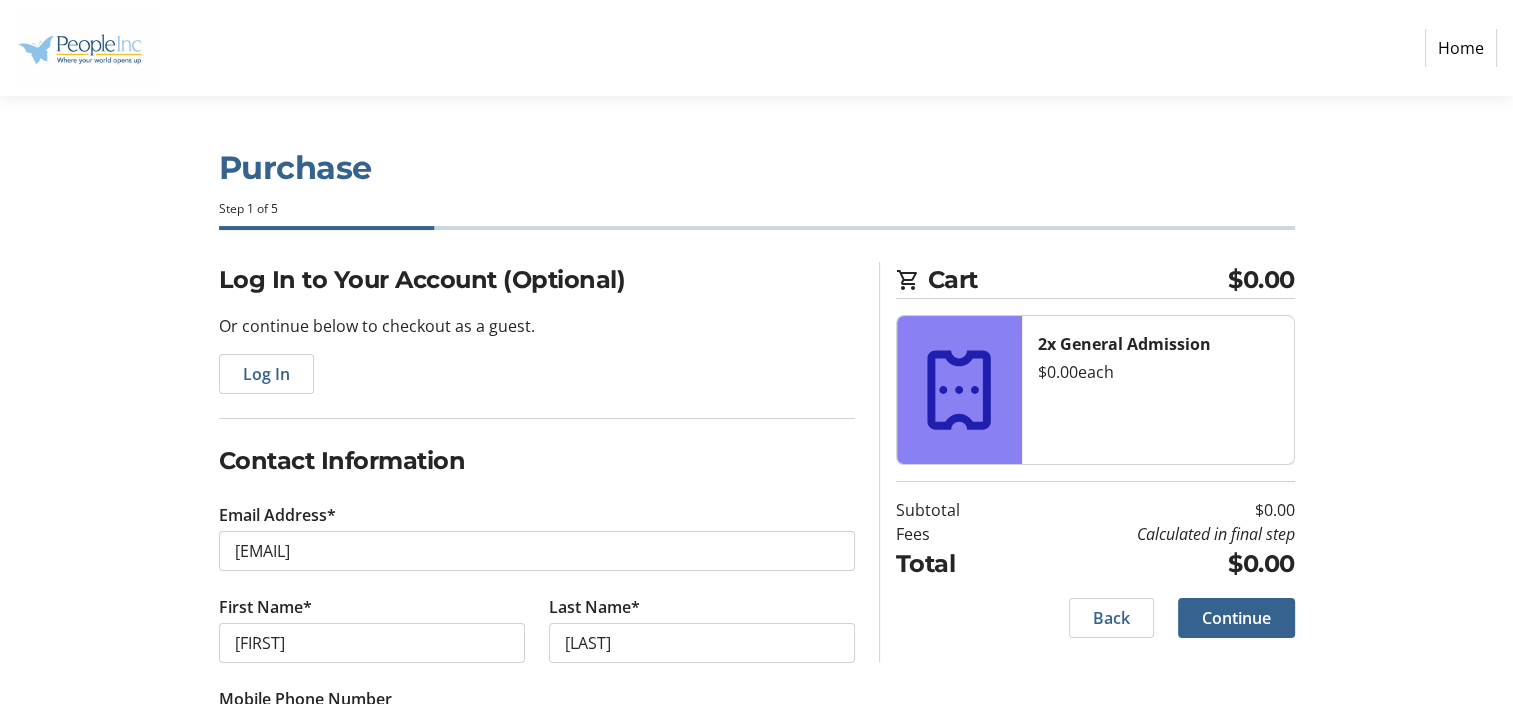 type on "[PHONE]" 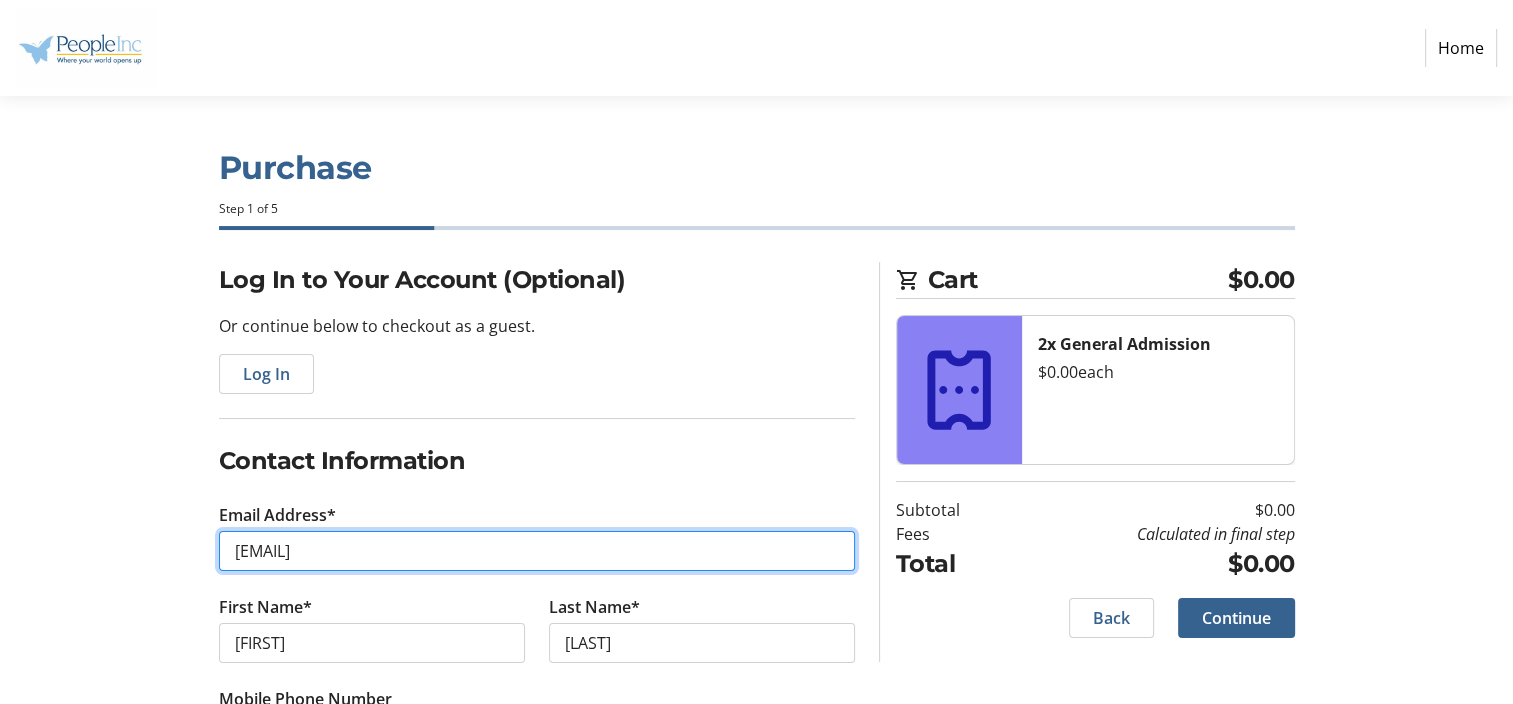 scroll, scrollTop: 97, scrollLeft: 0, axis: vertical 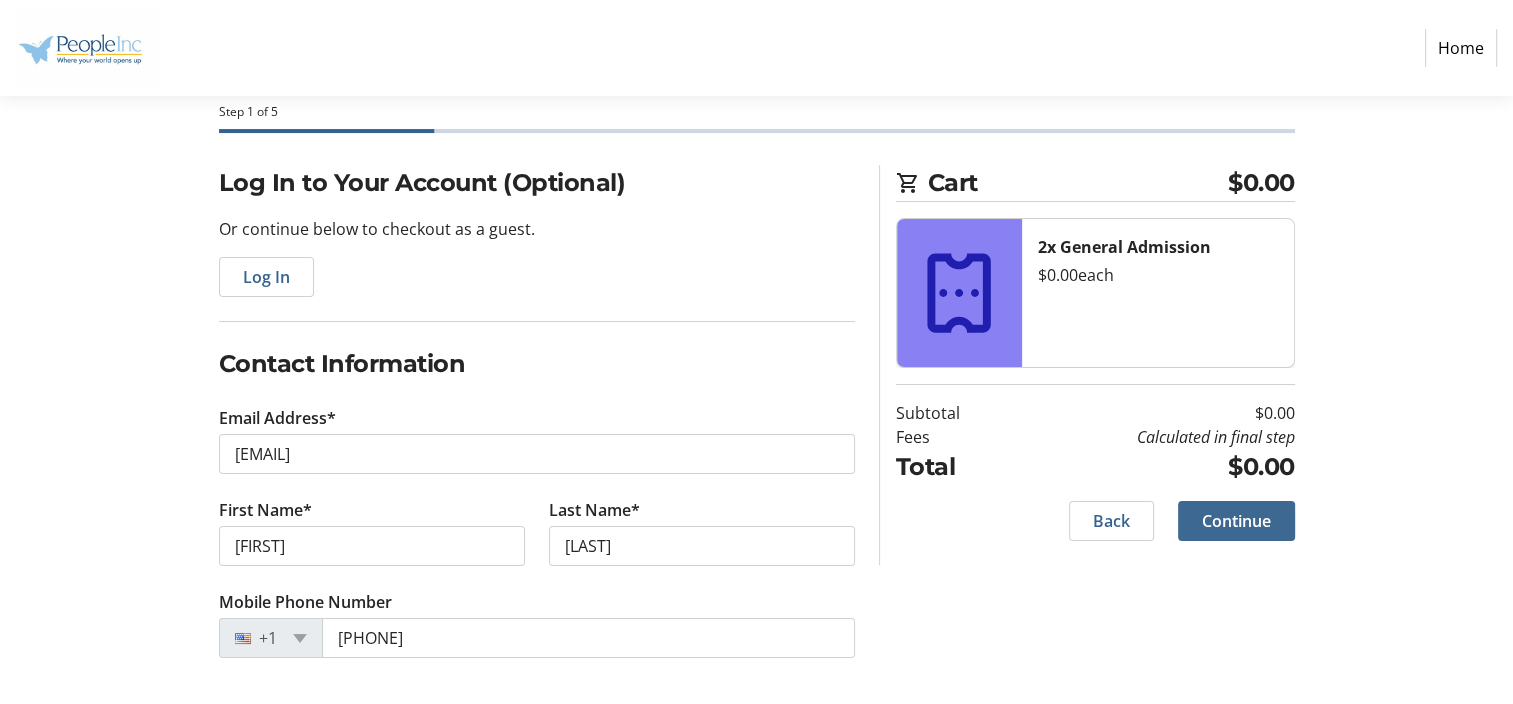 click at bounding box center [1236, 521] 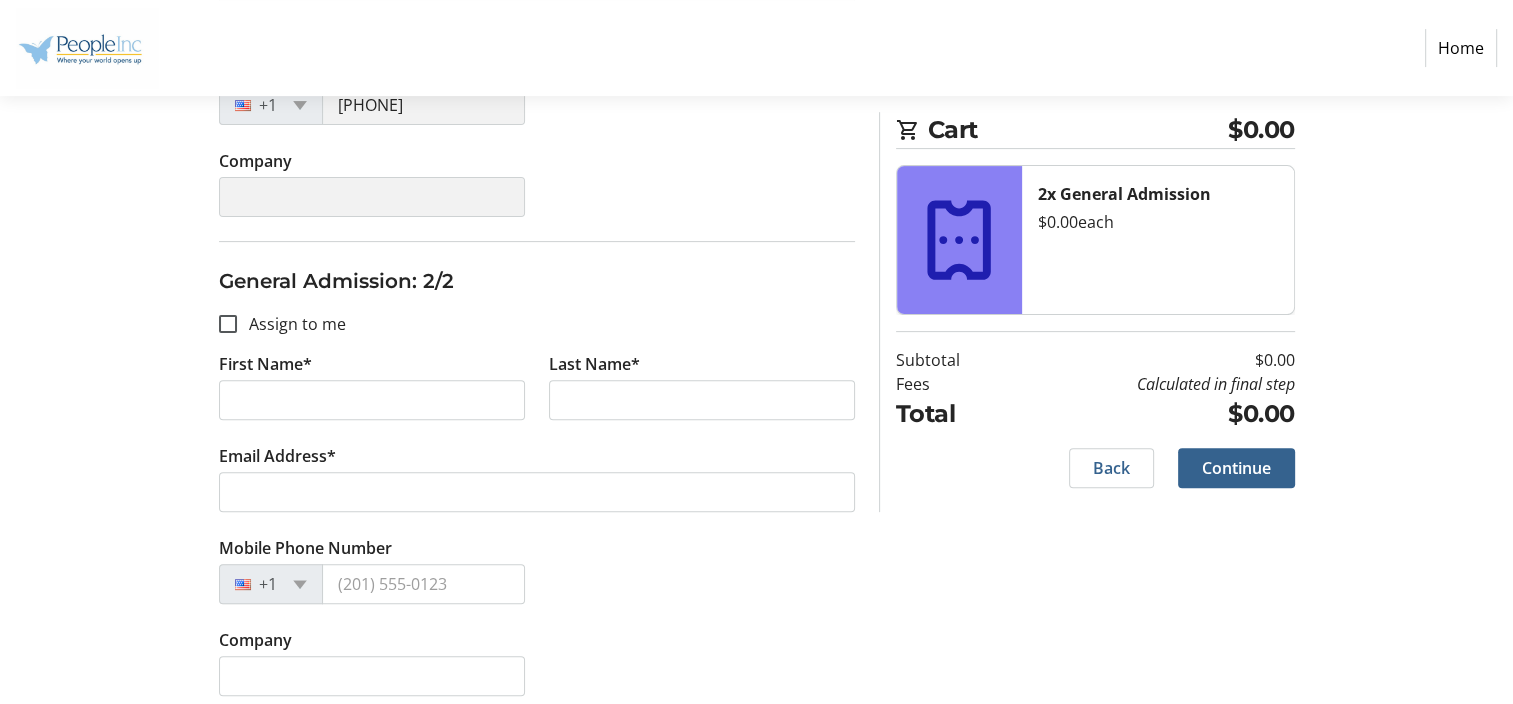 scroll, scrollTop: 613, scrollLeft: 0, axis: vertical 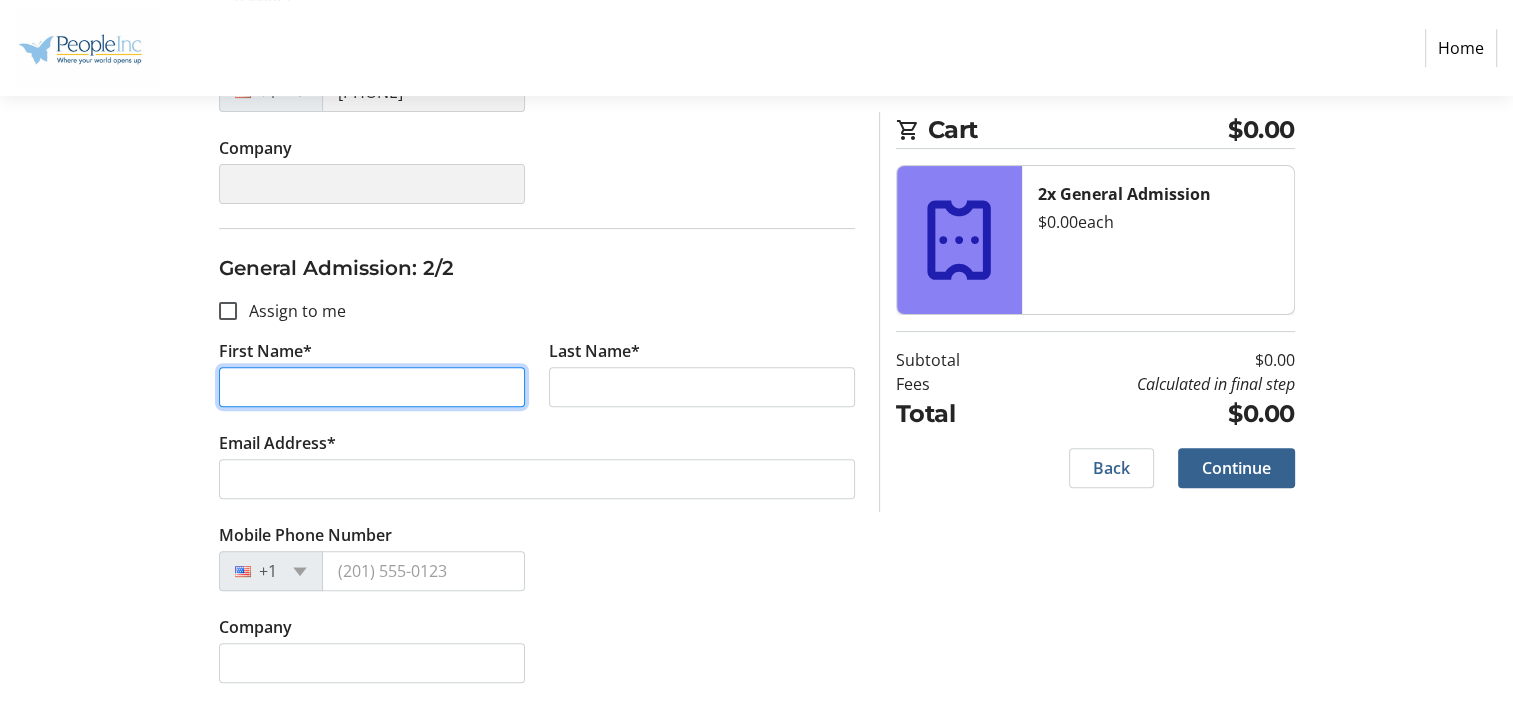 click on "First Name*" at bounding box center [372, 387] 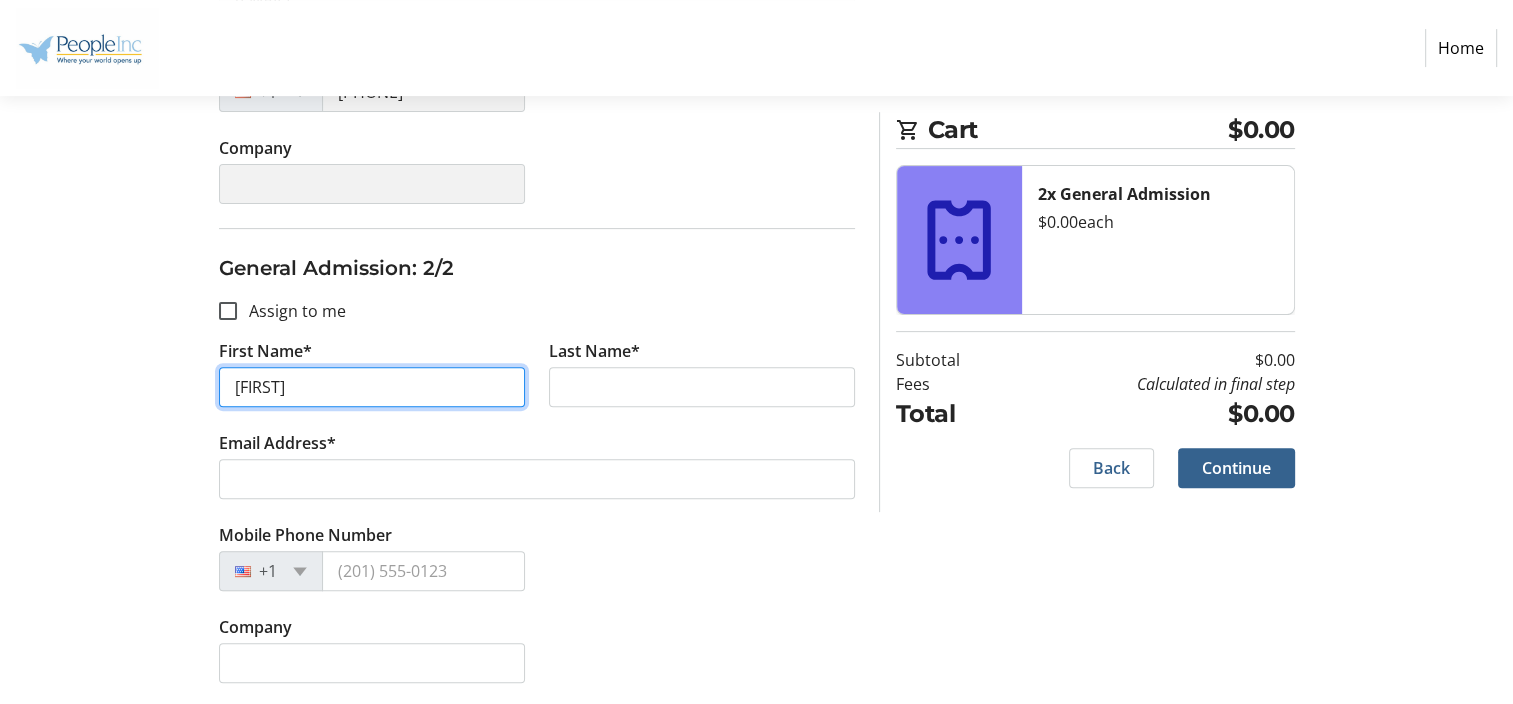 type on "[FIRST]" 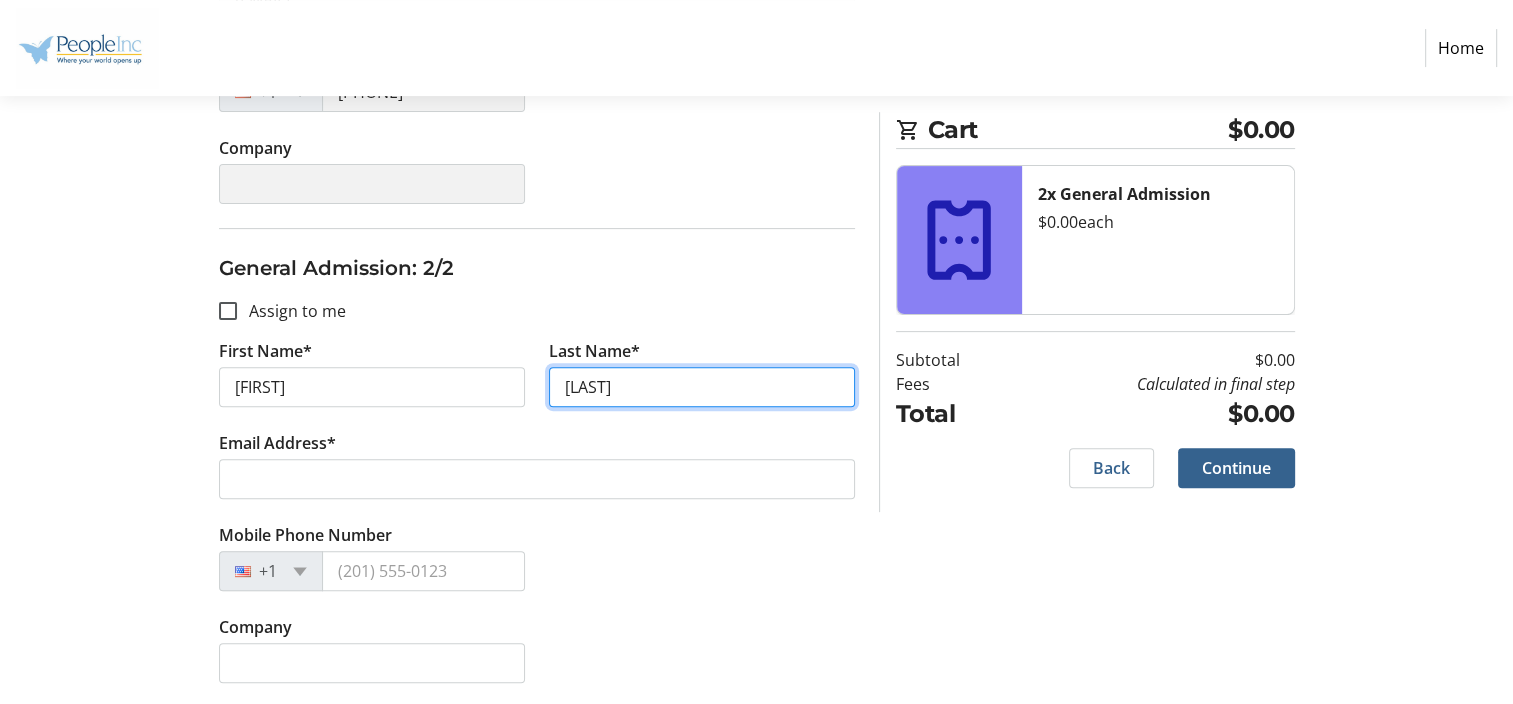 type on "[LAST]" 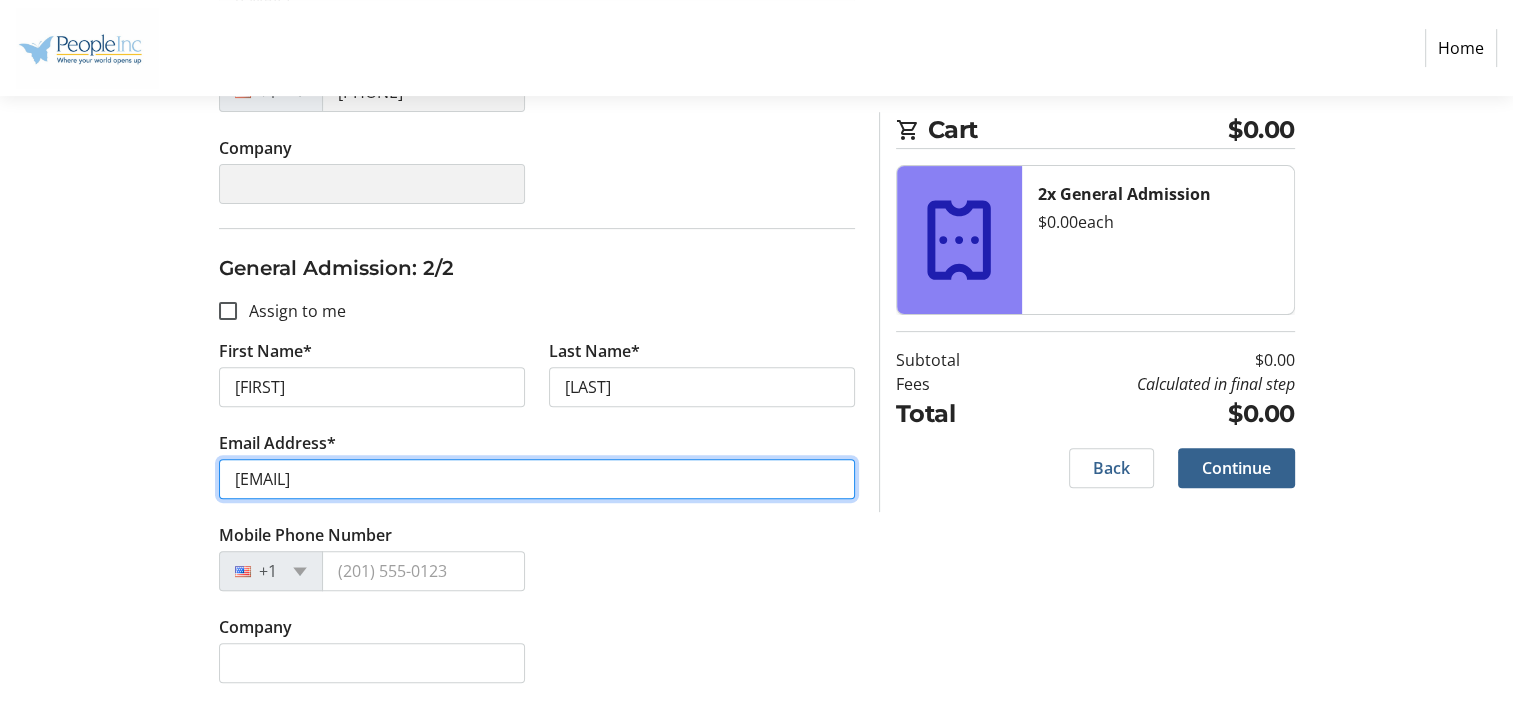 type on "[EMAIL]" 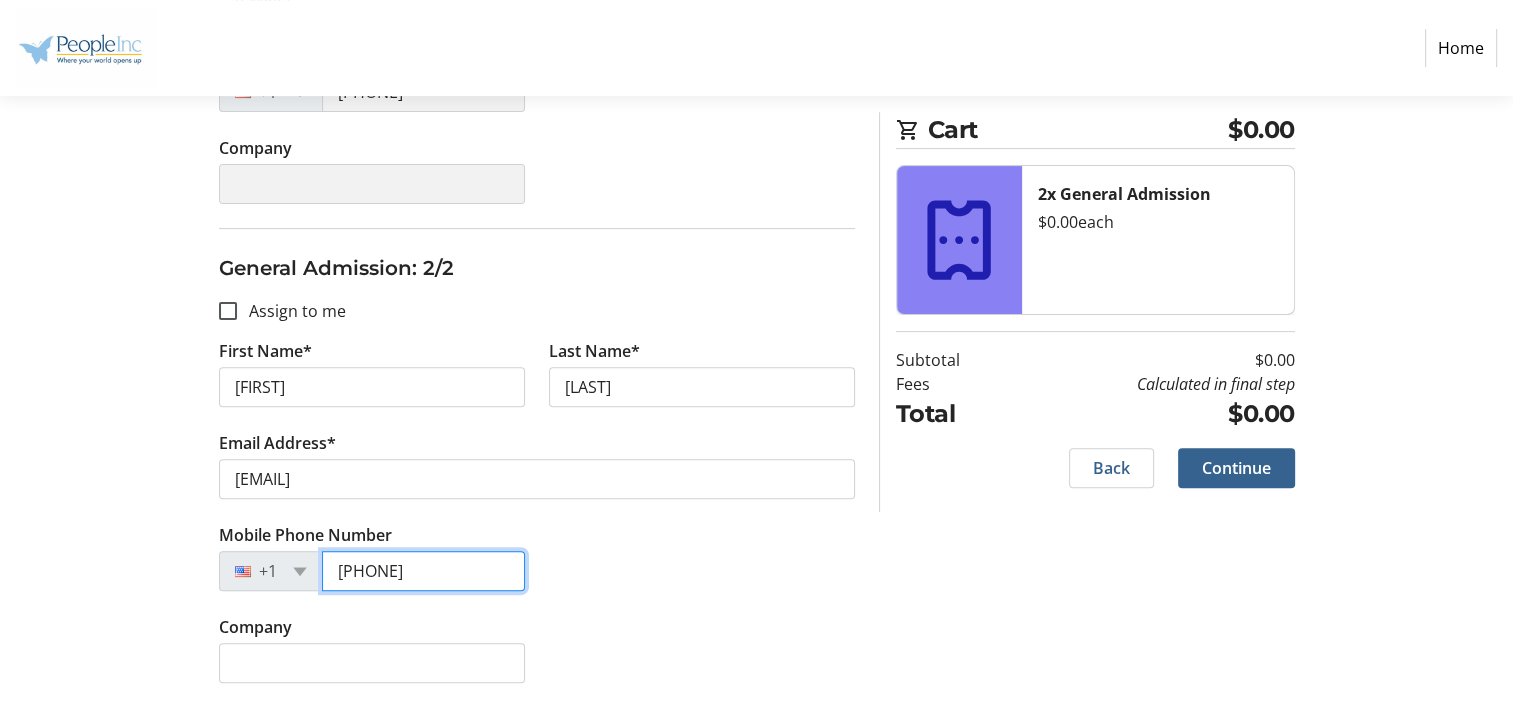 type on "[PHONE]" 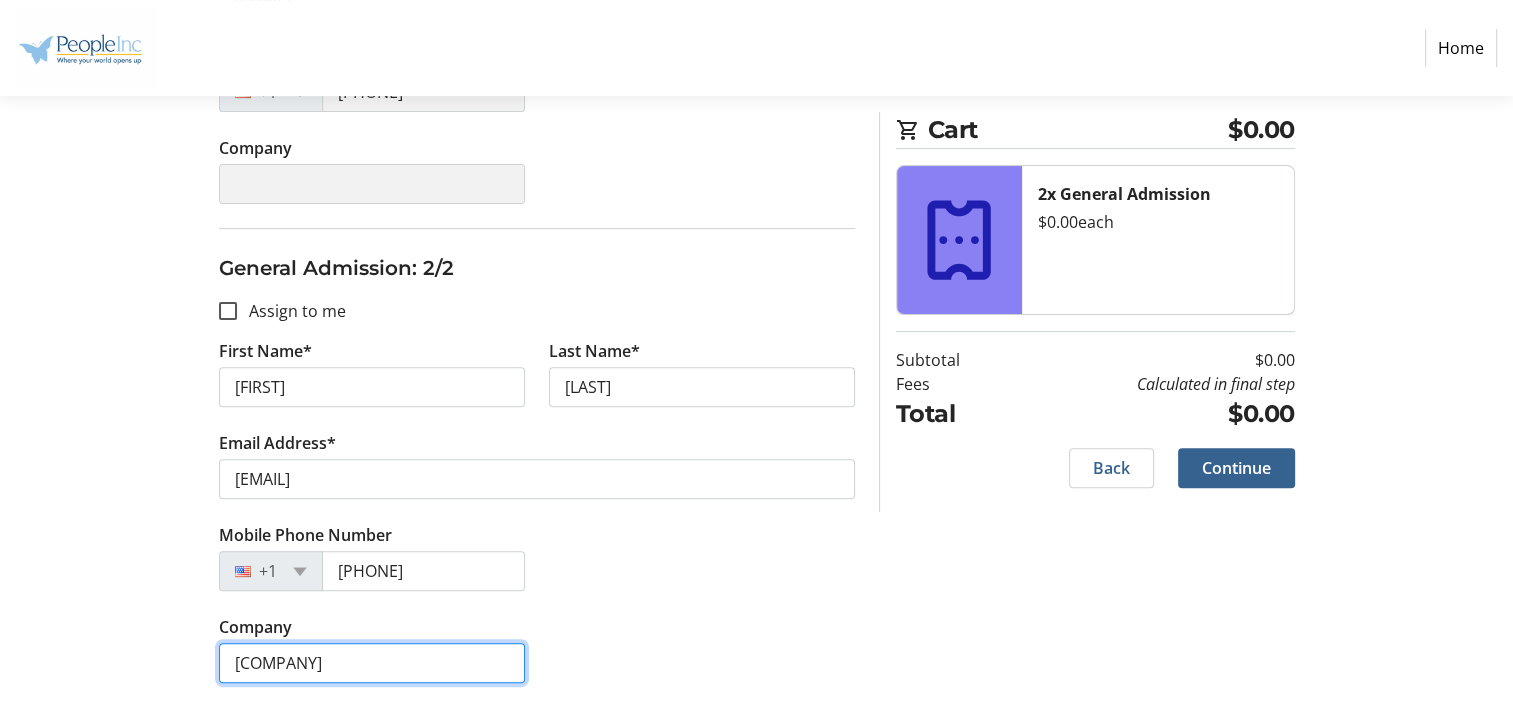 click on "[COMPANY]" at bounding box center [372, 663] 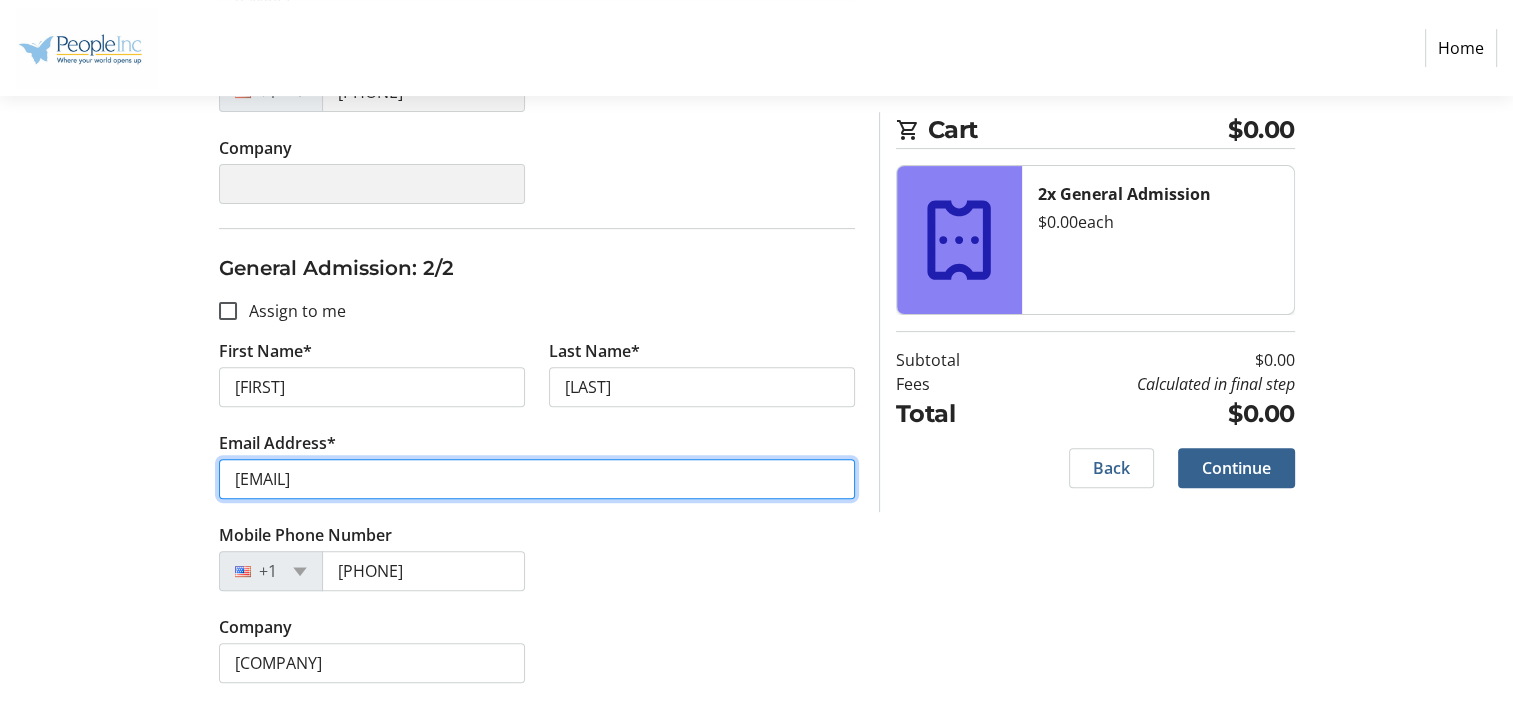 drag, startPoint x: 462, startPoint y: 482, endPoint x: 29, endPoint y: 480, distance: 433.0046 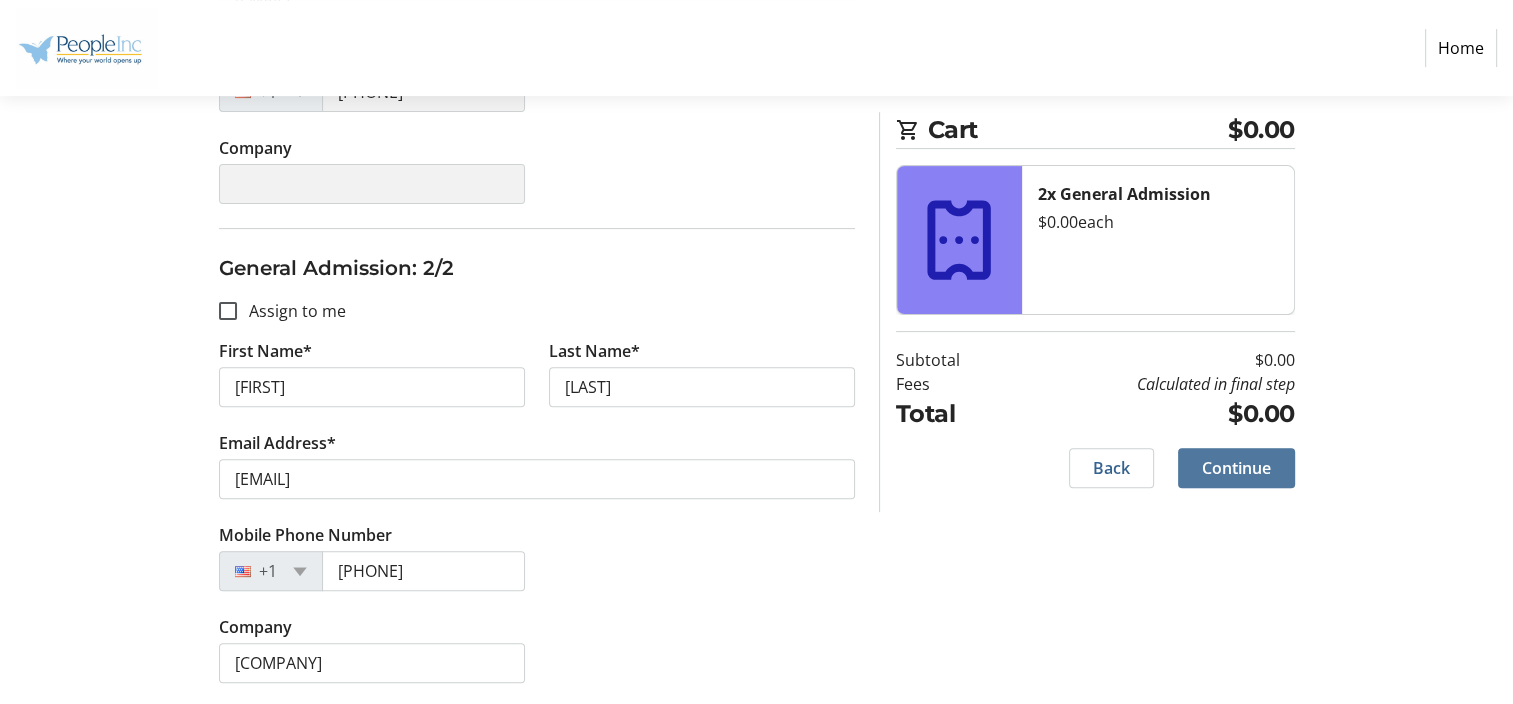 click on "Continue" at bounding box center [1236, 468] 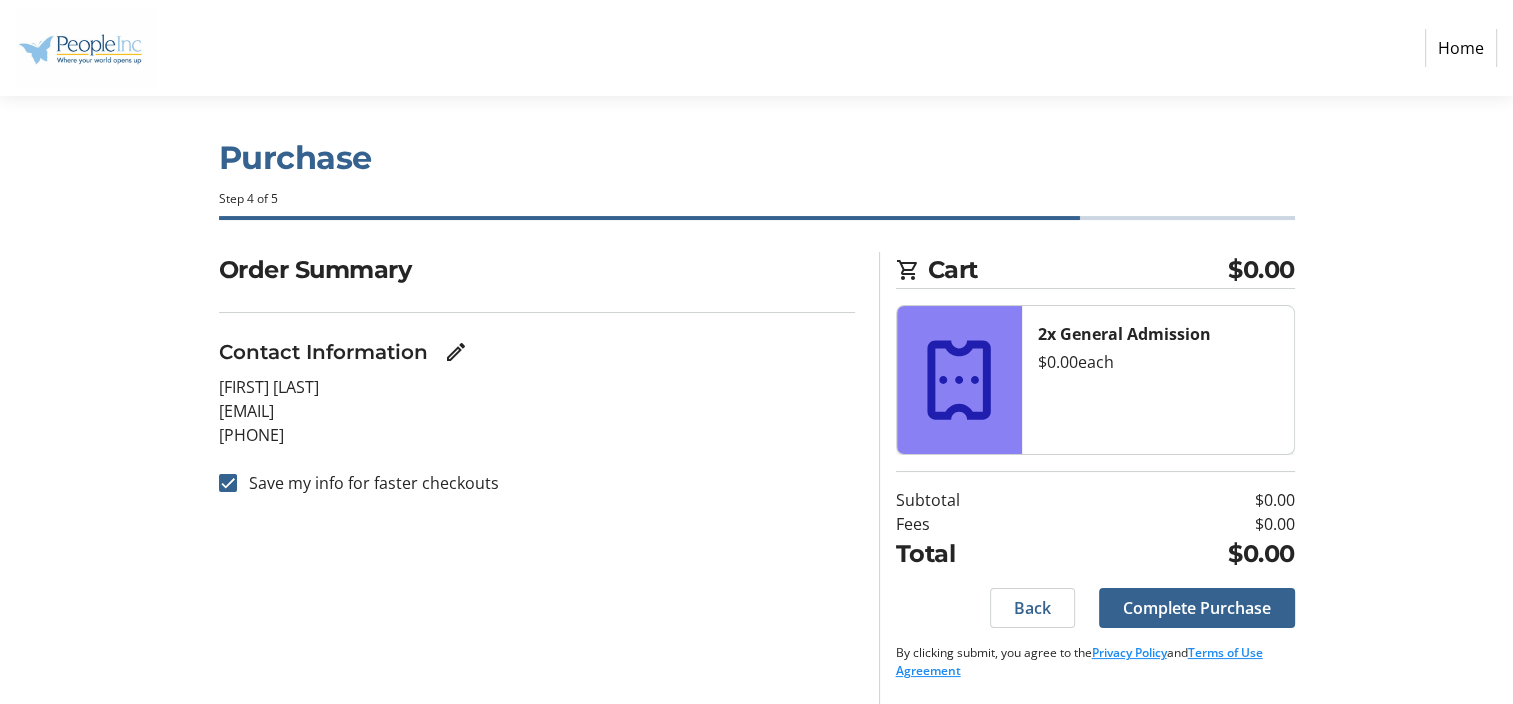 scroll, scrollTop: 0, scrollLeft: 0, axis: both 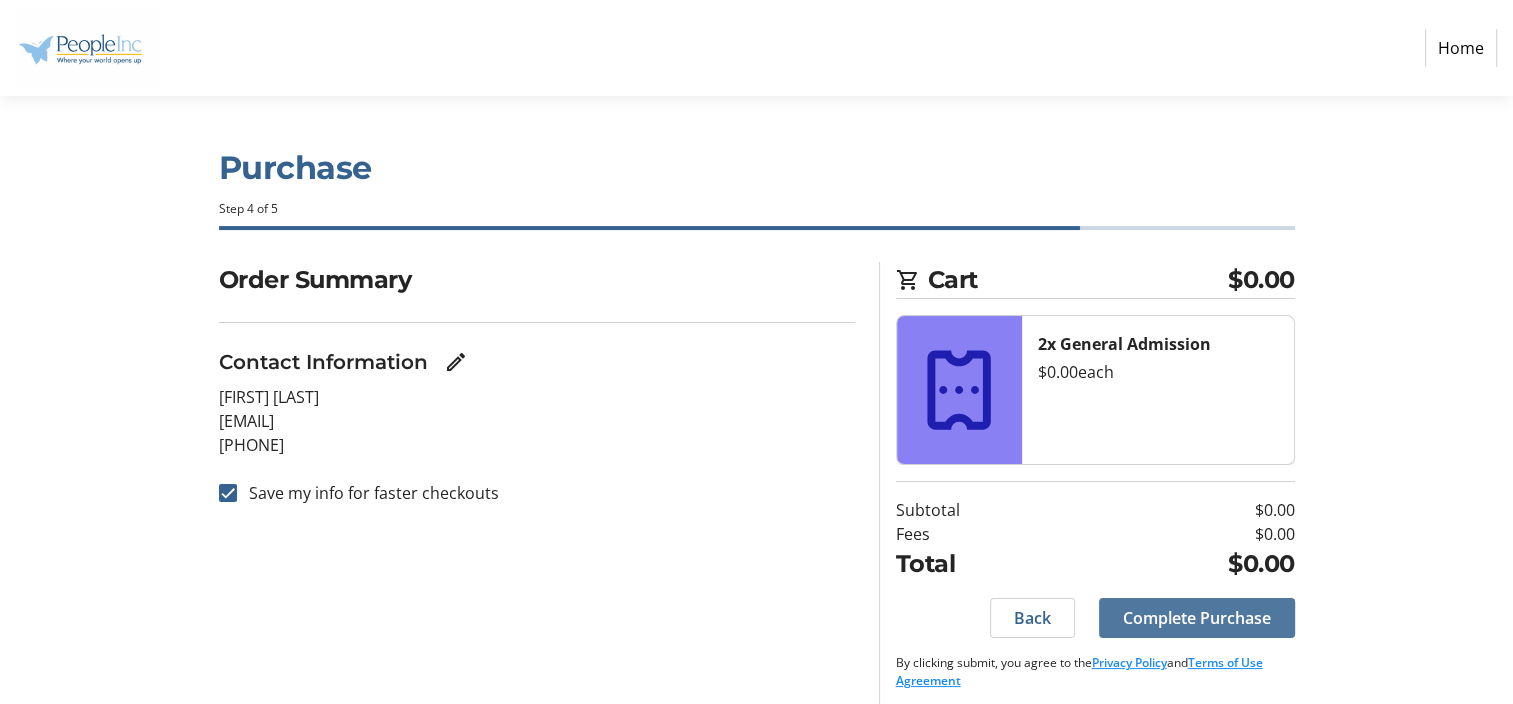 click on "Complete Purchase" at bounding box center [1197, 618] 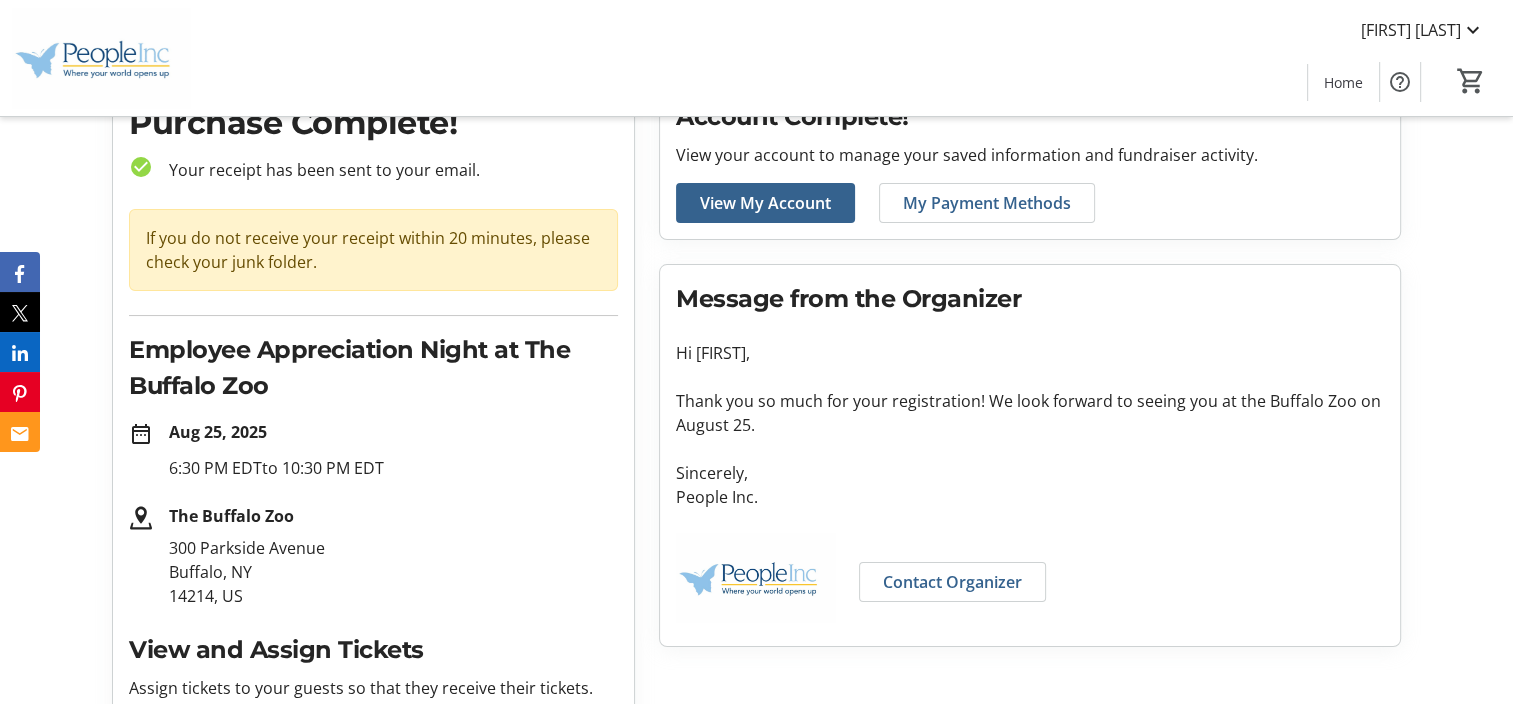 scroll, scrollTop: 120, scrollLeft: 0, axis: vertical 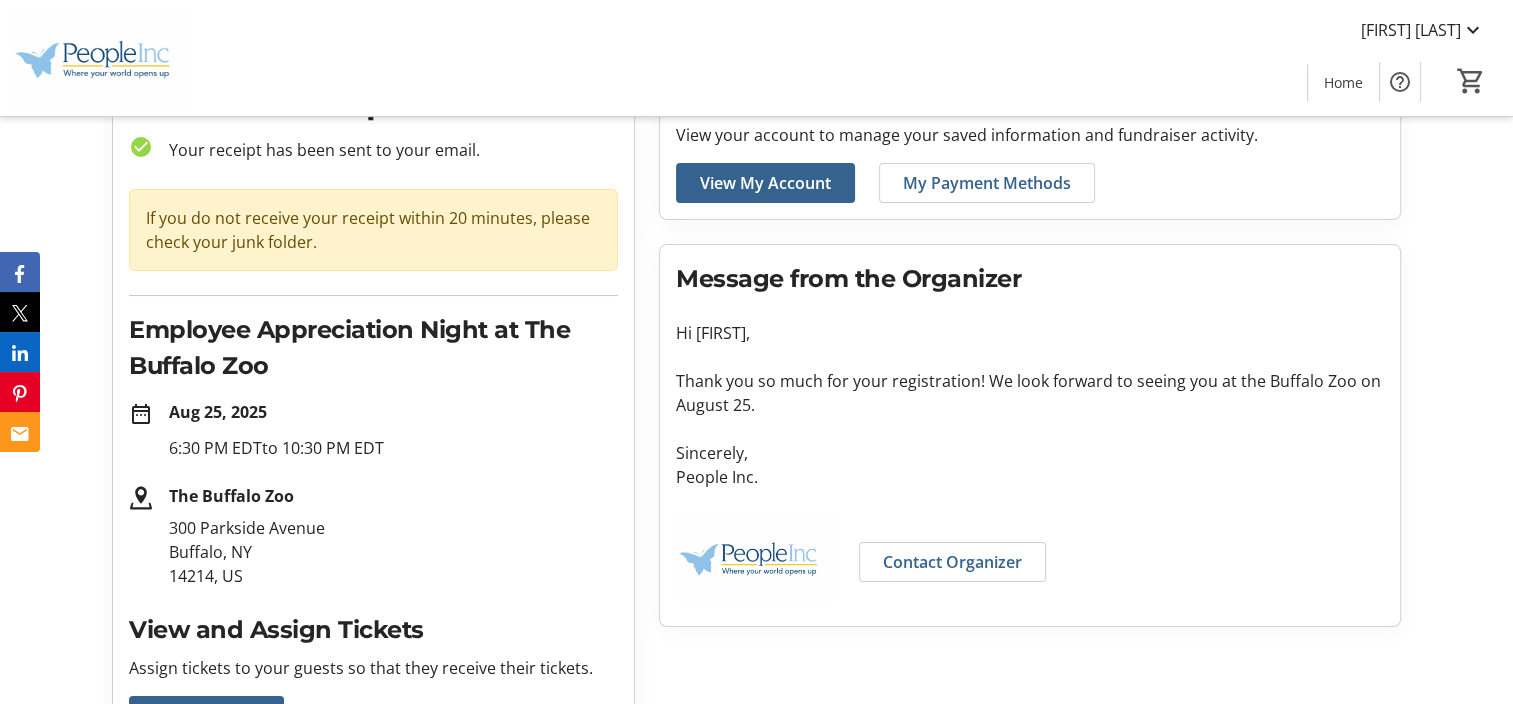 click on "Message from the Organizer Hi [FIRST], Thank you so much for your registration! We look forward to seeing you at the Buffalo Zoo on August 25. Sincerely, People Inc.  Contact Organizer" at bounding box center (1030, 141) 